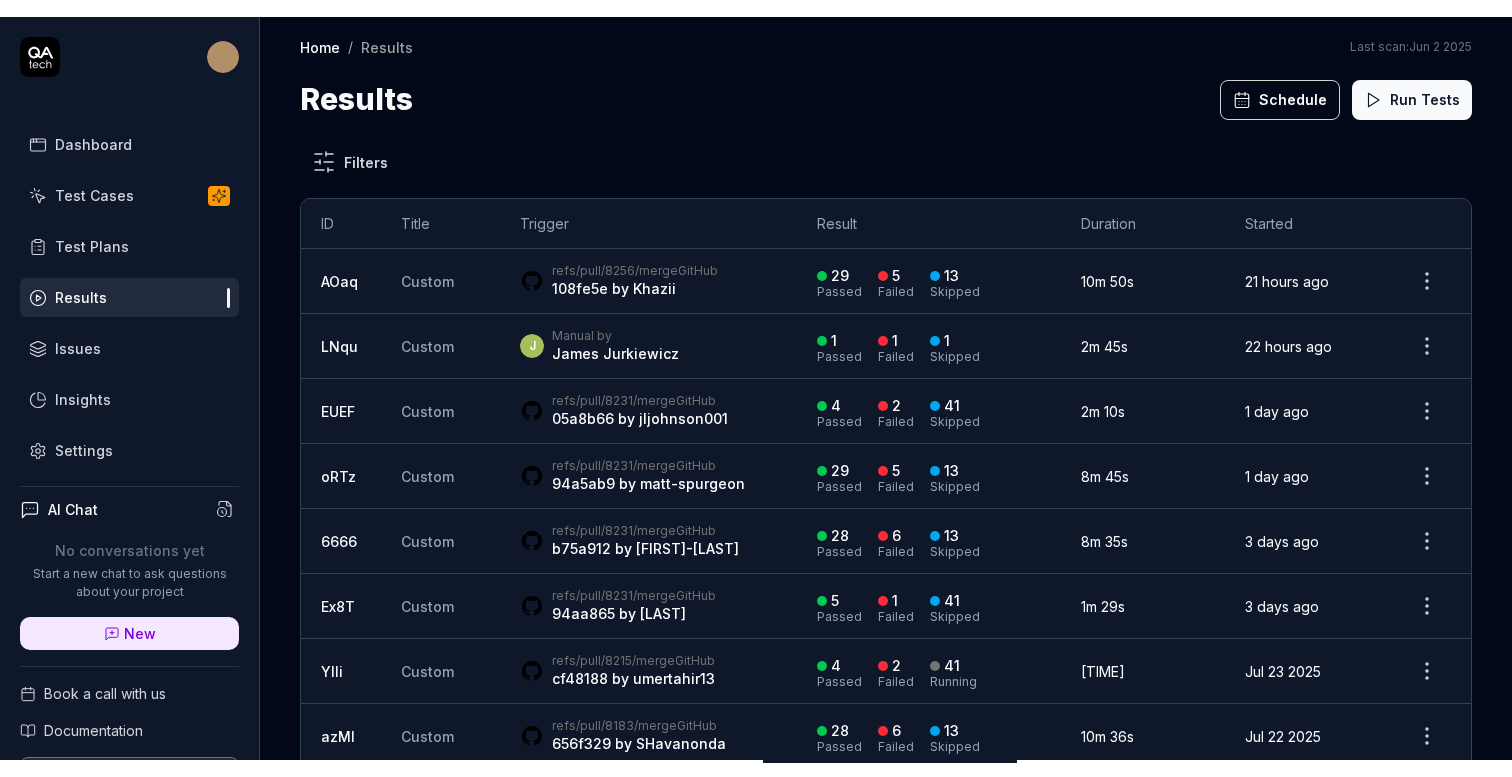 scroll, scrollTop: 0, scrollLeft: 0, axis: both 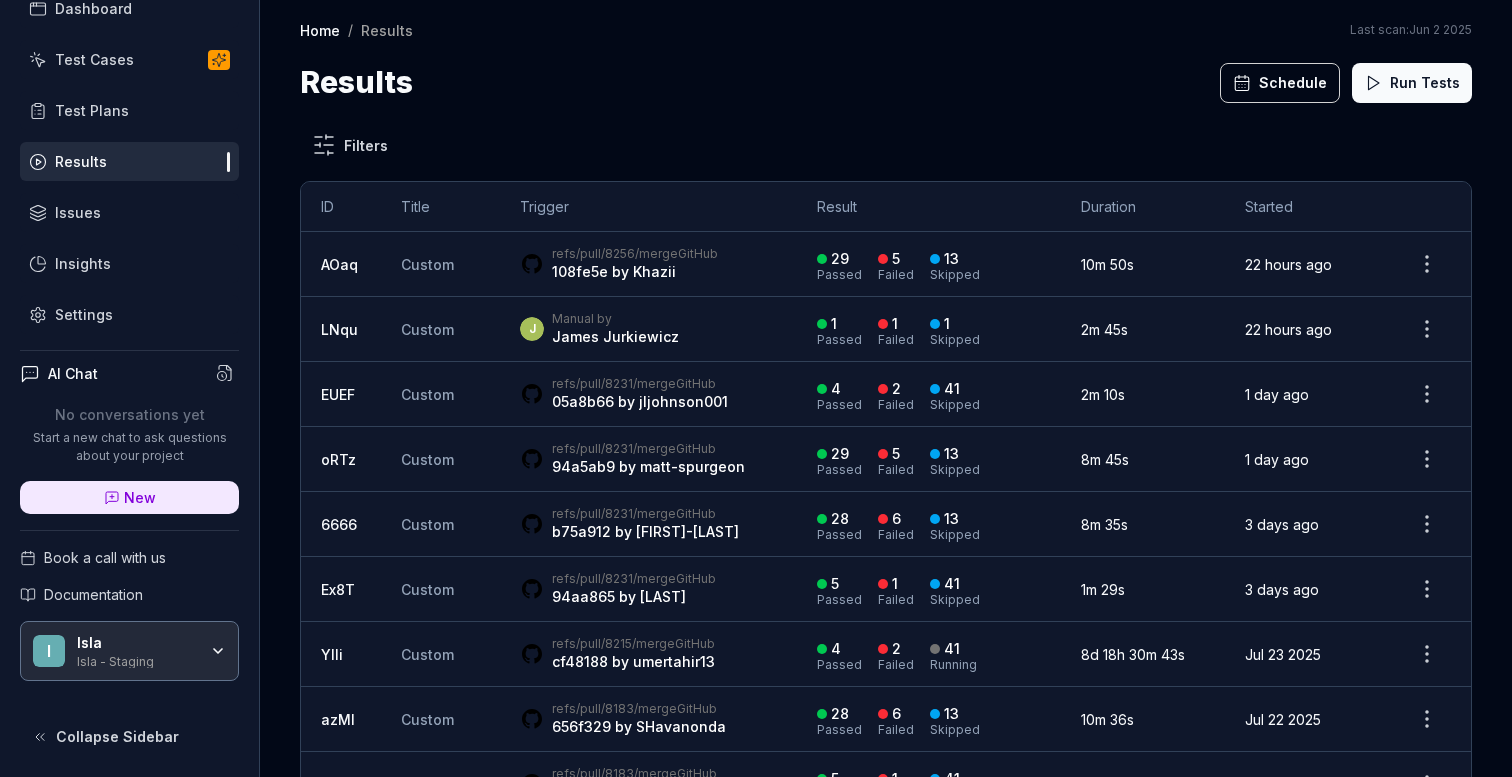 click on "Documentation" at bounding box center [93, 594] 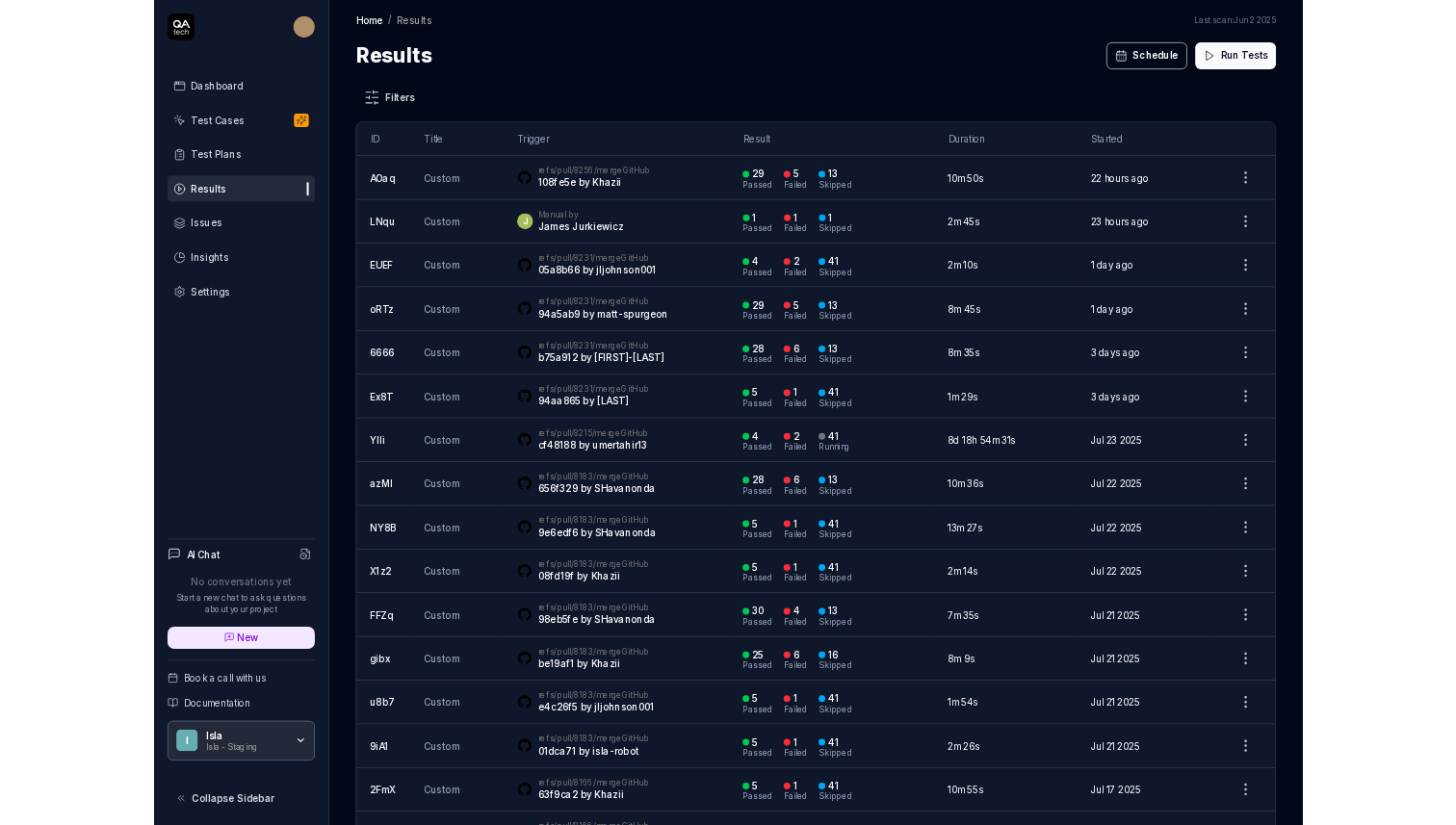 scroll, scrollTop: 0, scrollLeft: 0, axis: both 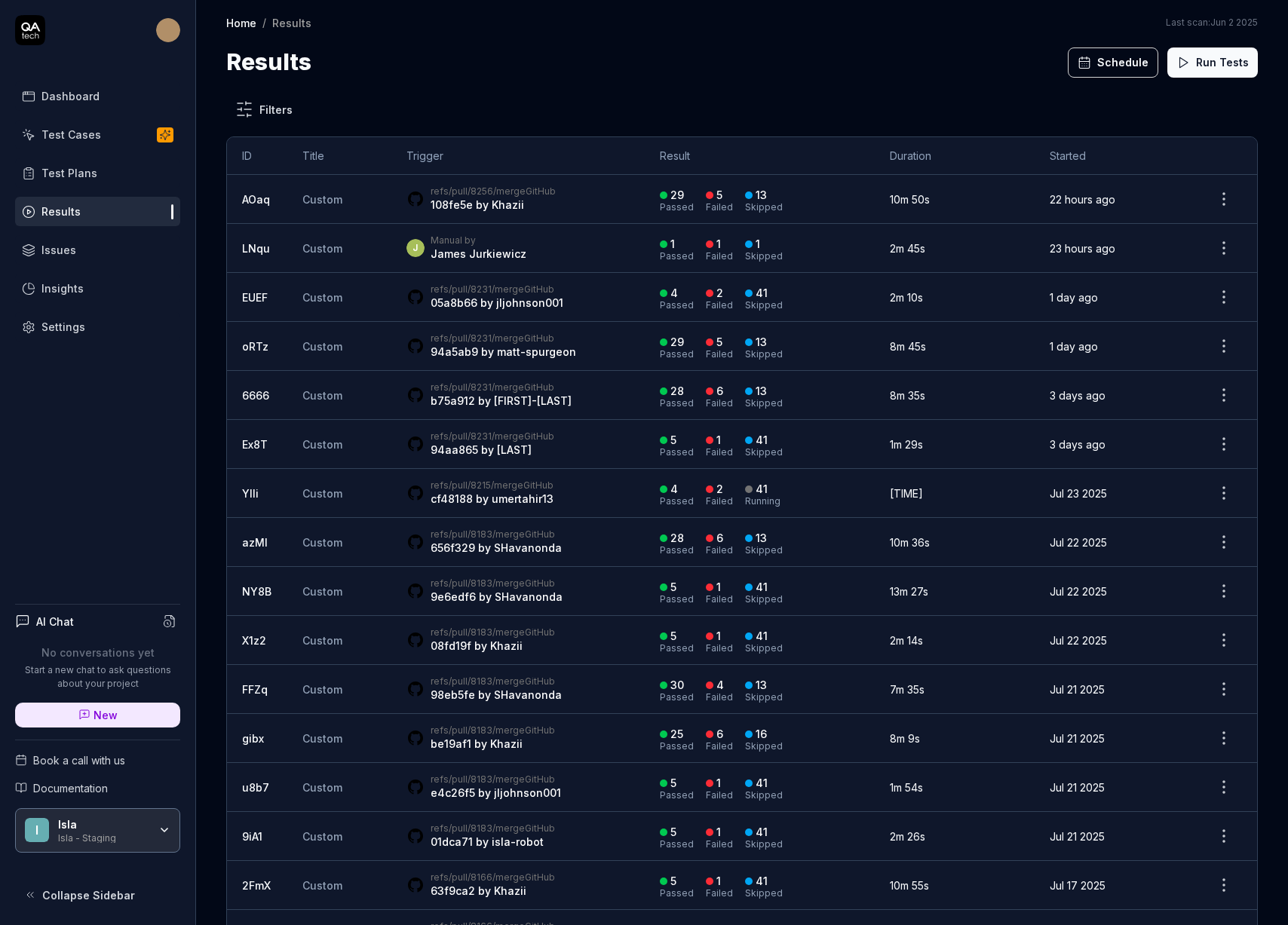 click on "Results" at bounding box center (97, 211) 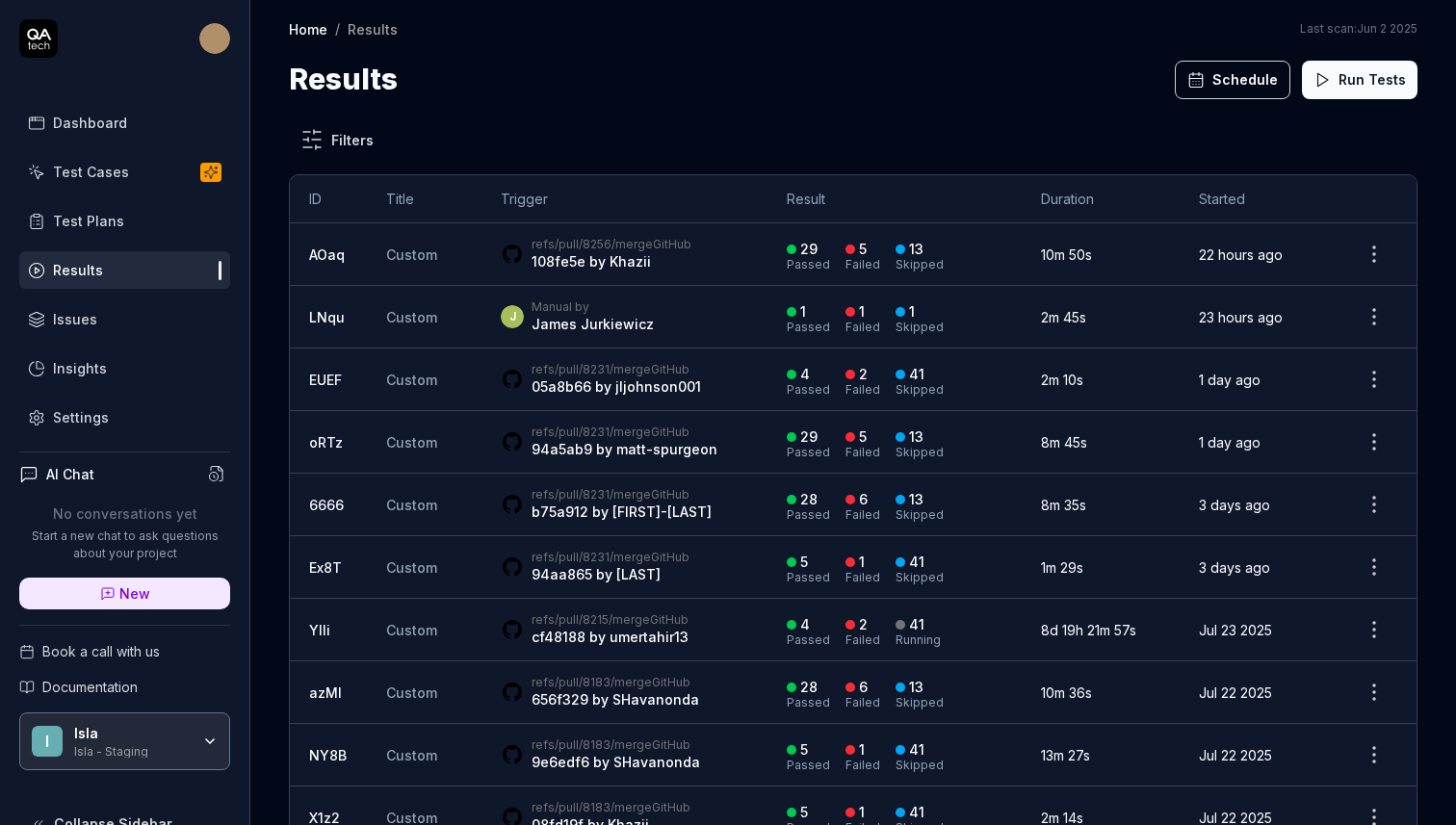 click on "refs/pull/8256/merge GitHub 108fe5e by [USER_NAME]" at bounding box center (624, 254) 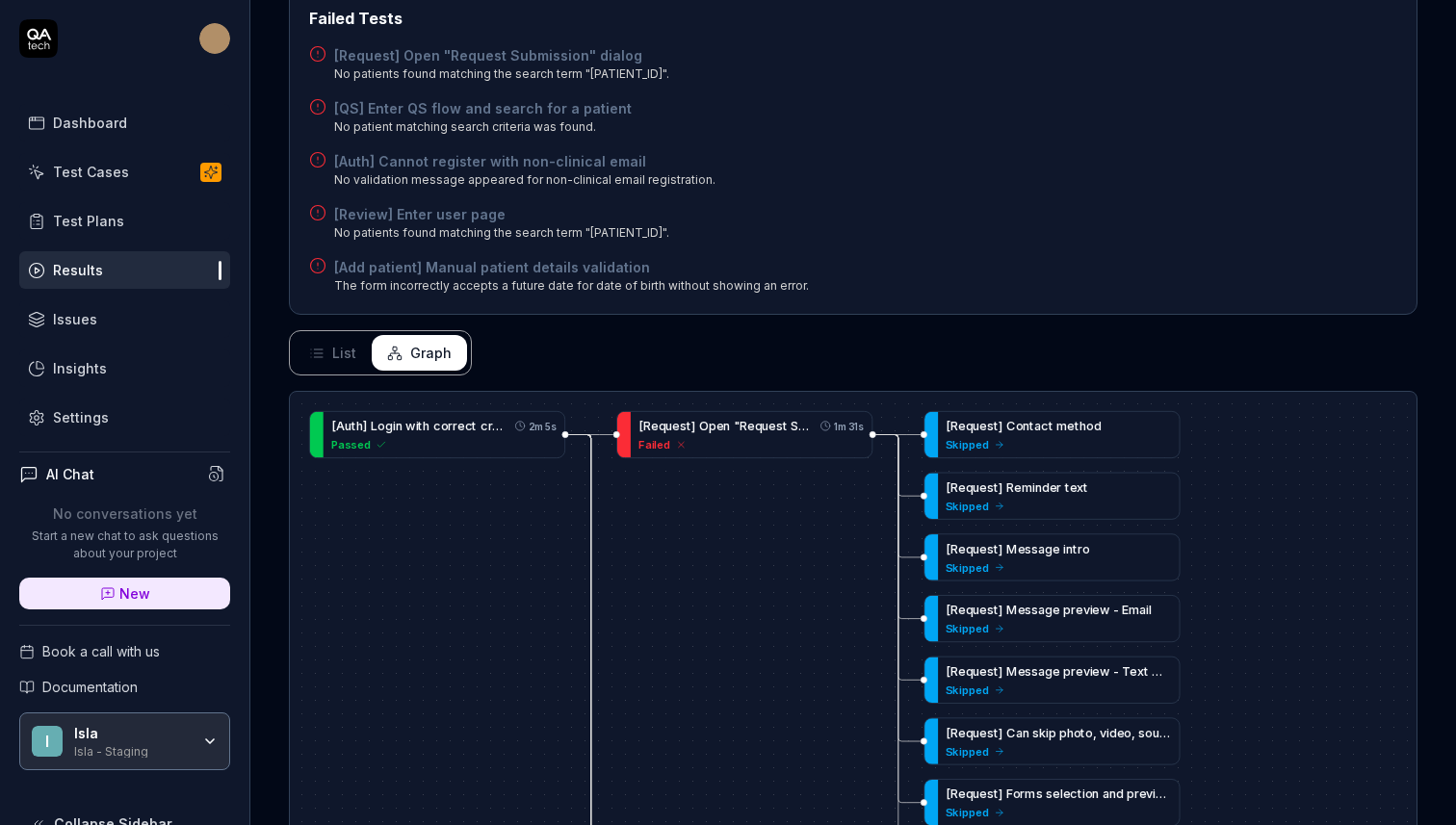 scroll, scrollTop: 596, scrollLeft: 0, axis: vertical 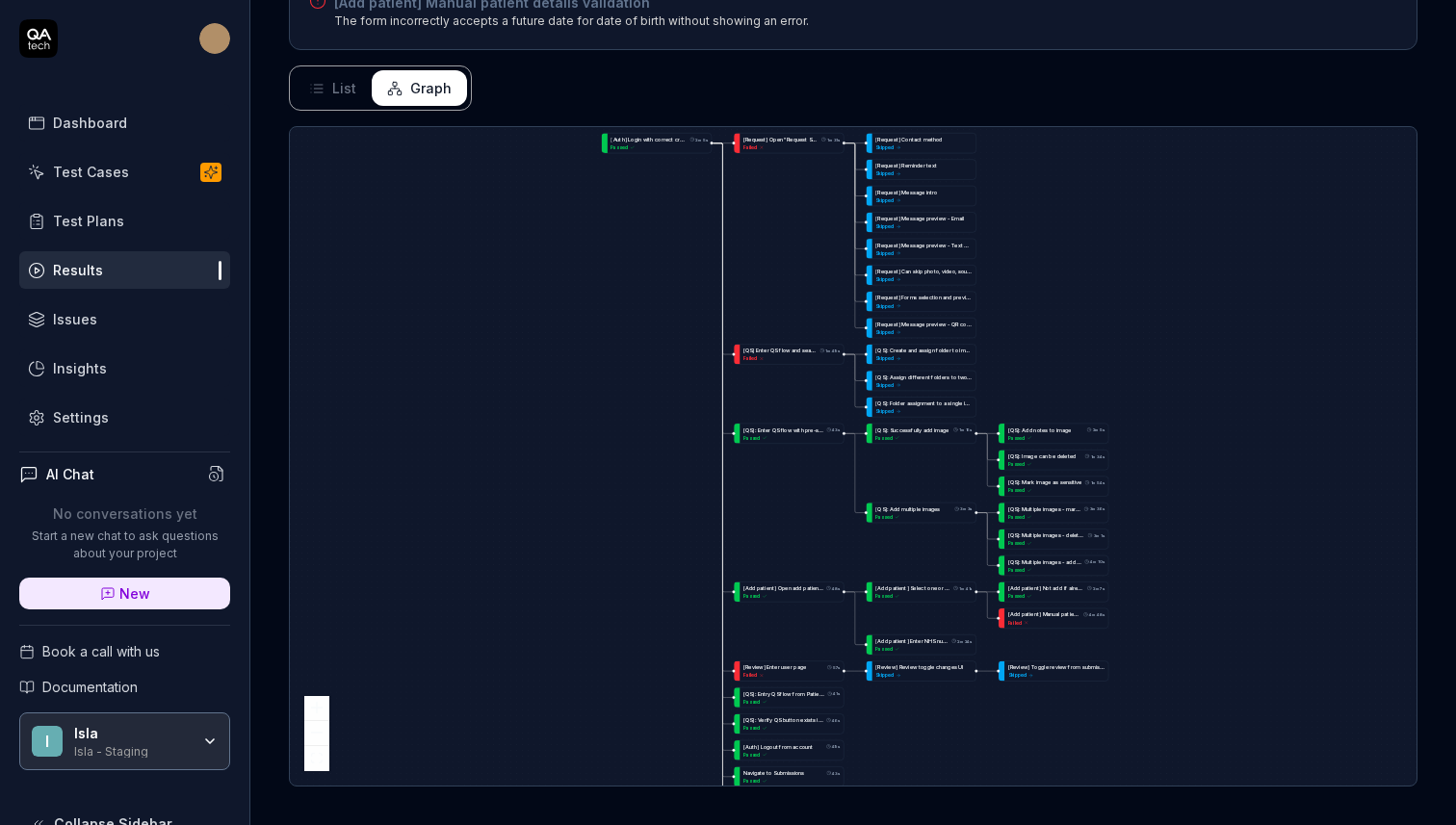 drag, startPoint x: 668, startPoint y: 414, endPoint x: 725, endPoint y: 245, distance: 178.3536 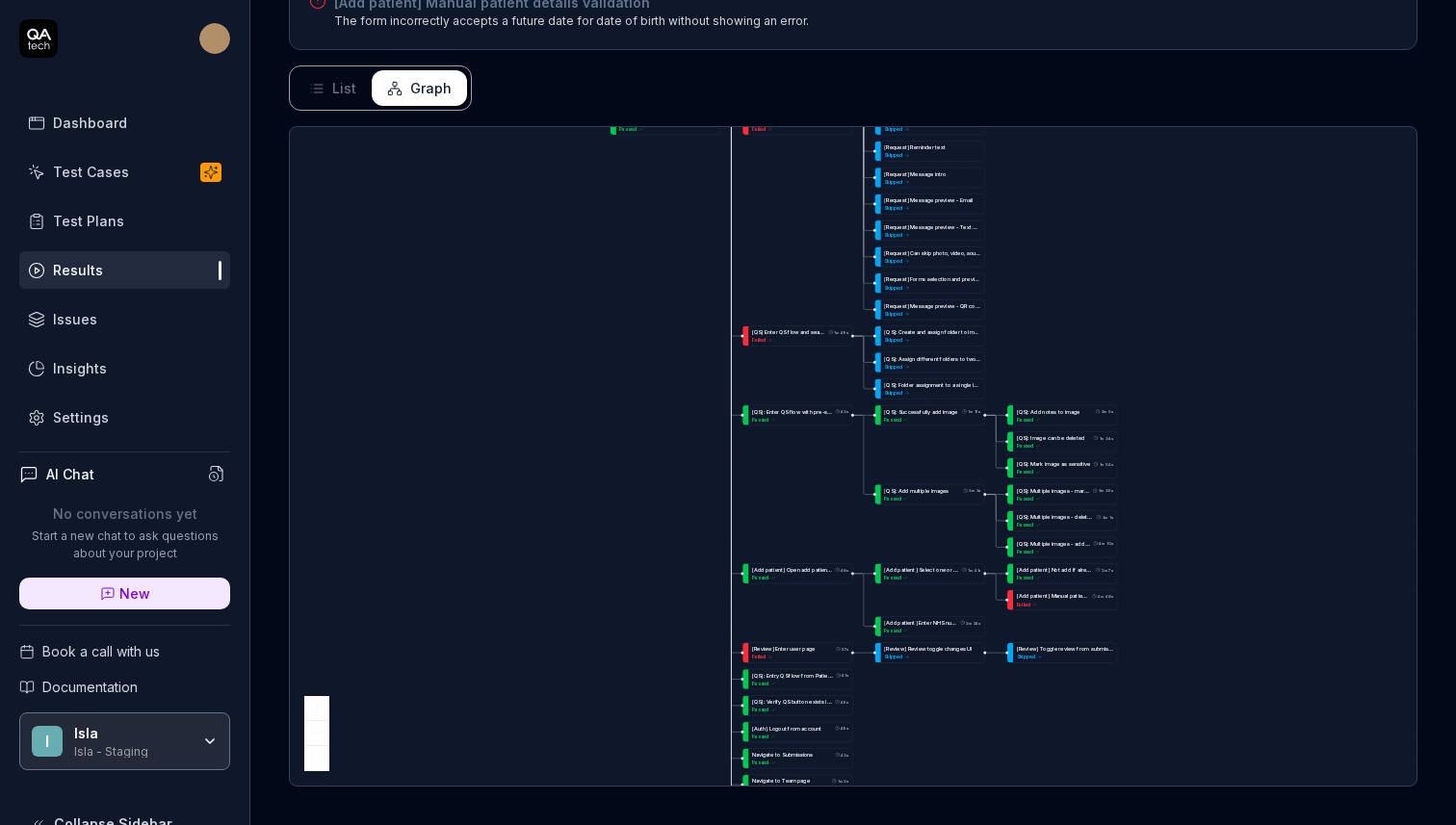 drag, startPoint x: 663, startPoint y: 386, endPoint x: 669, endPoint y: 368, distance: 18.973666 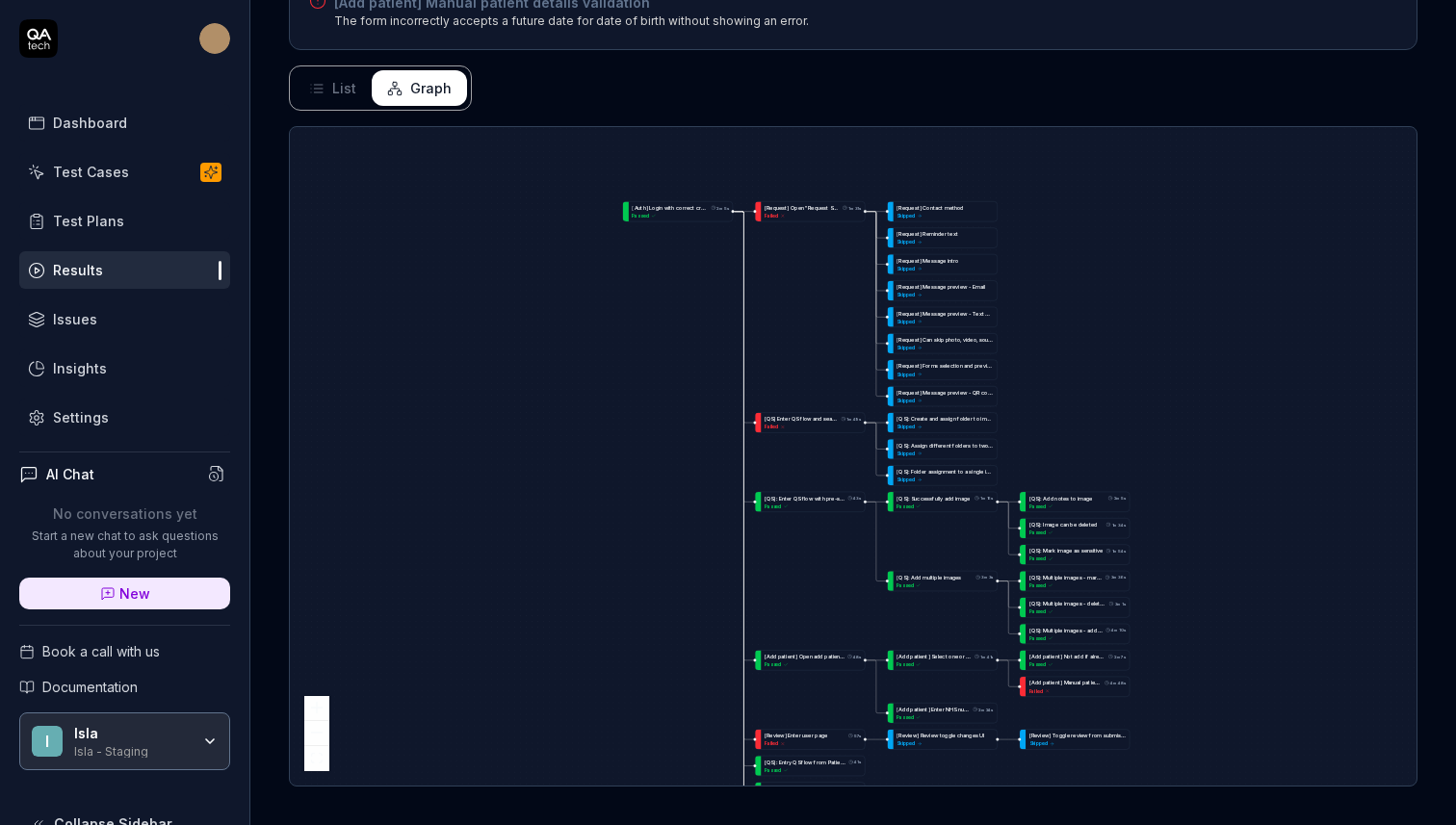 drag, startPoint x: 673, startPoint y: 306, endPoint x: 679, endPoint y: 465, distance: 159.11317 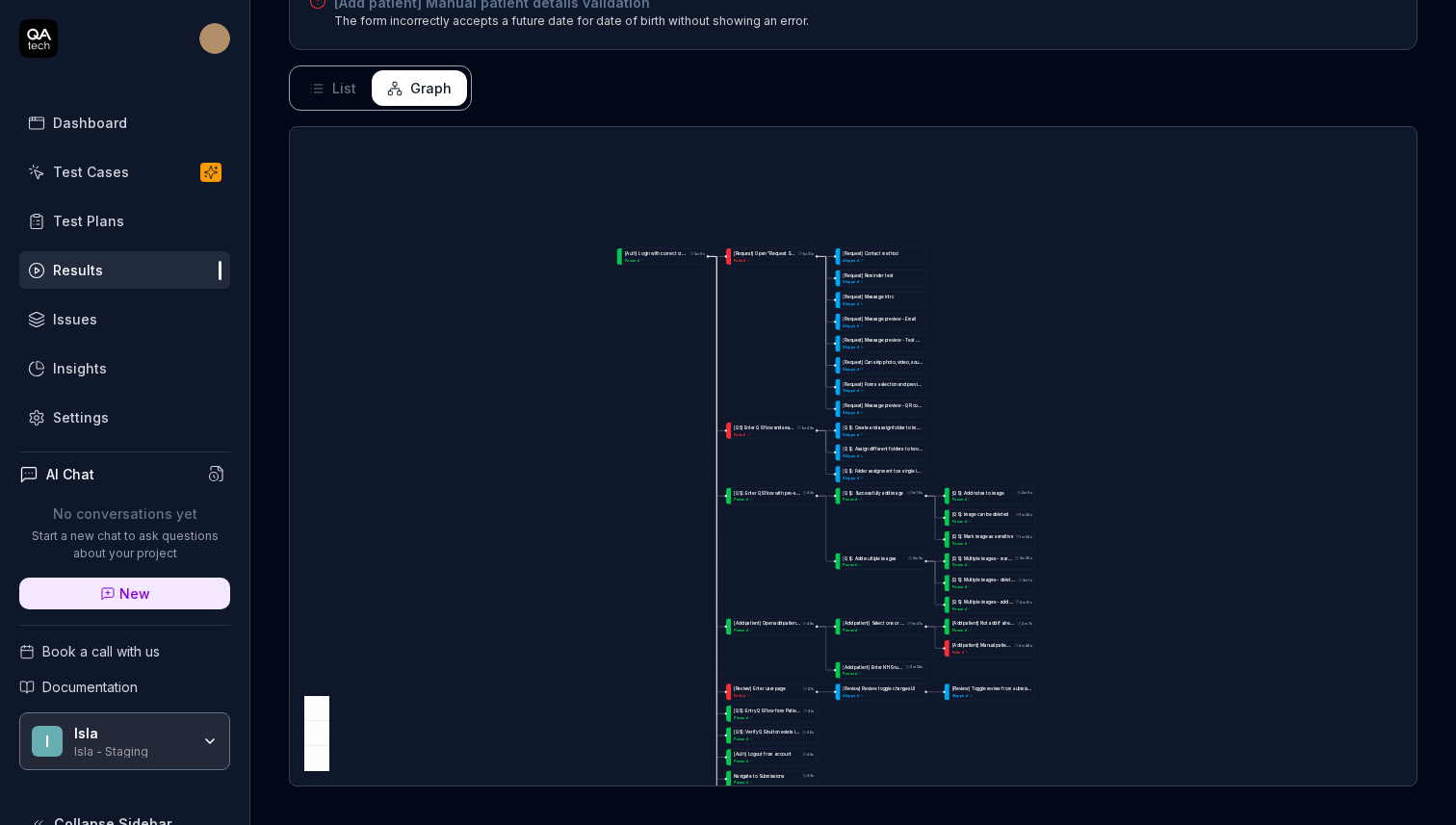 drag, startPoint x: 670, startPoint y: 534, endPoint x: 655, endPoint y: 539, distance: 15.811388 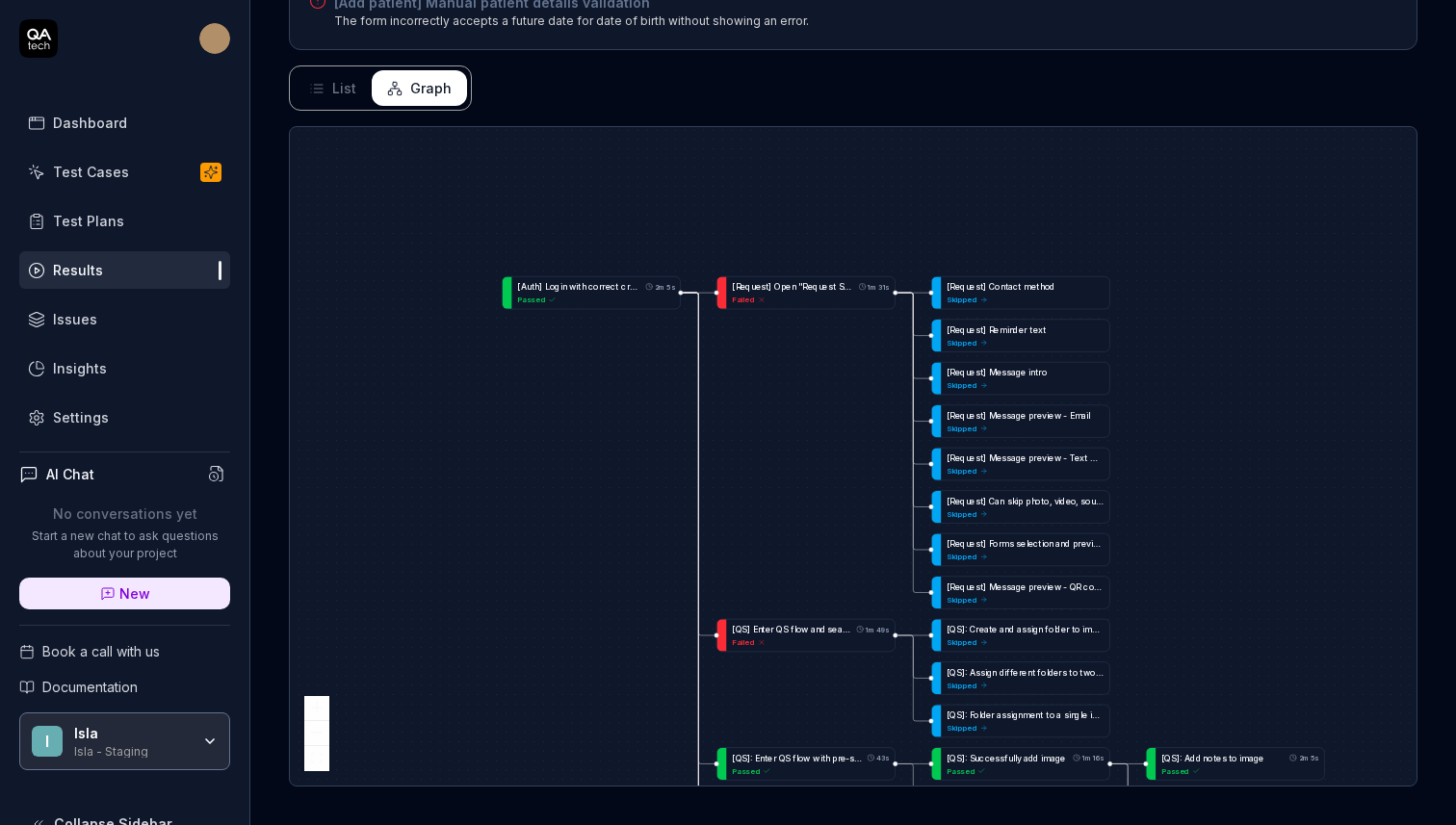drag, startPoint x: 766, startPoint y: 232, endPoint x: 773, endPoint y: 372, distance: 140.17489 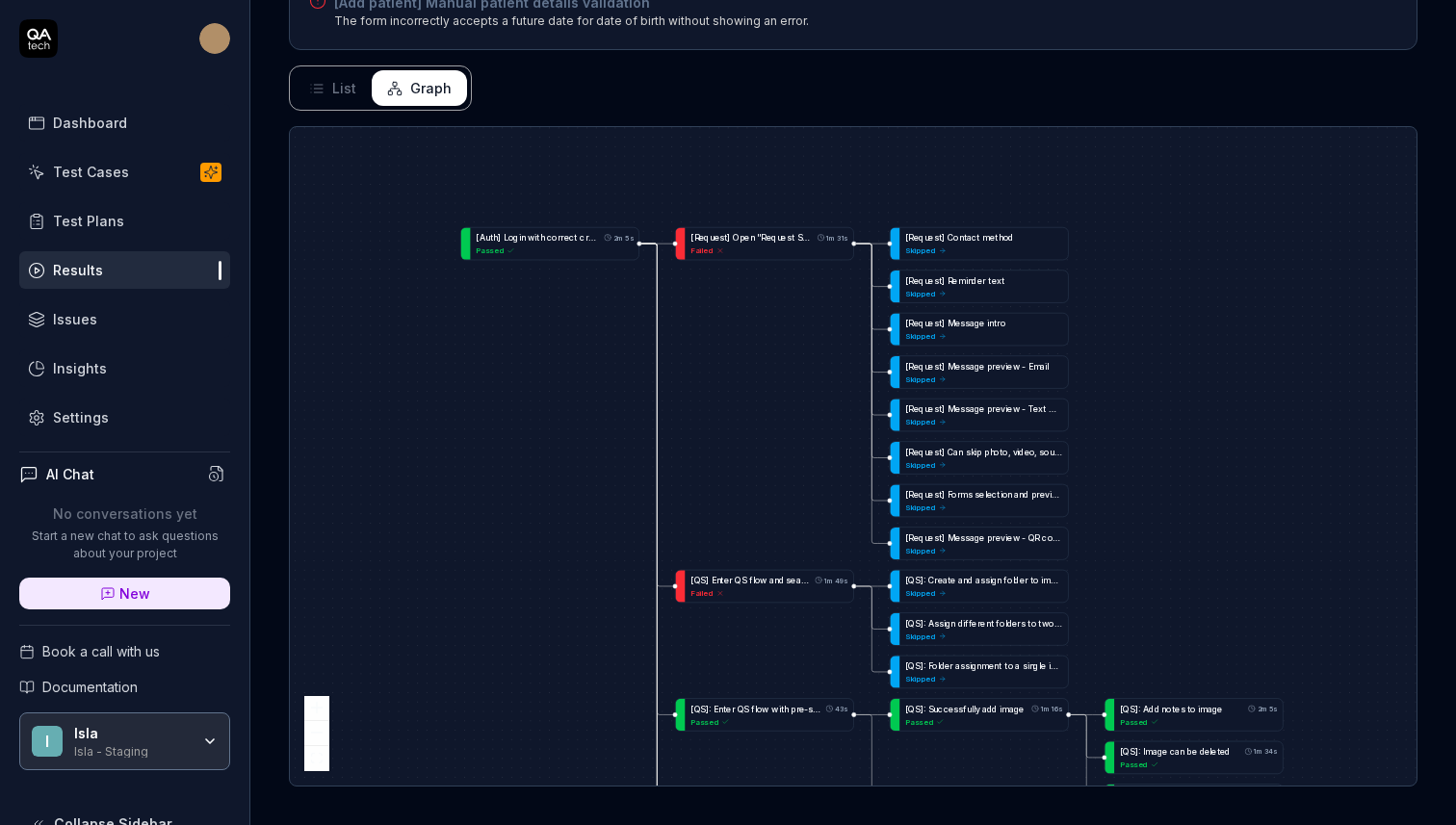 drag, startPoint x: 814, startPoint y: 436, endPoint x: 773, endPoint y: 389, distance: 62.36986 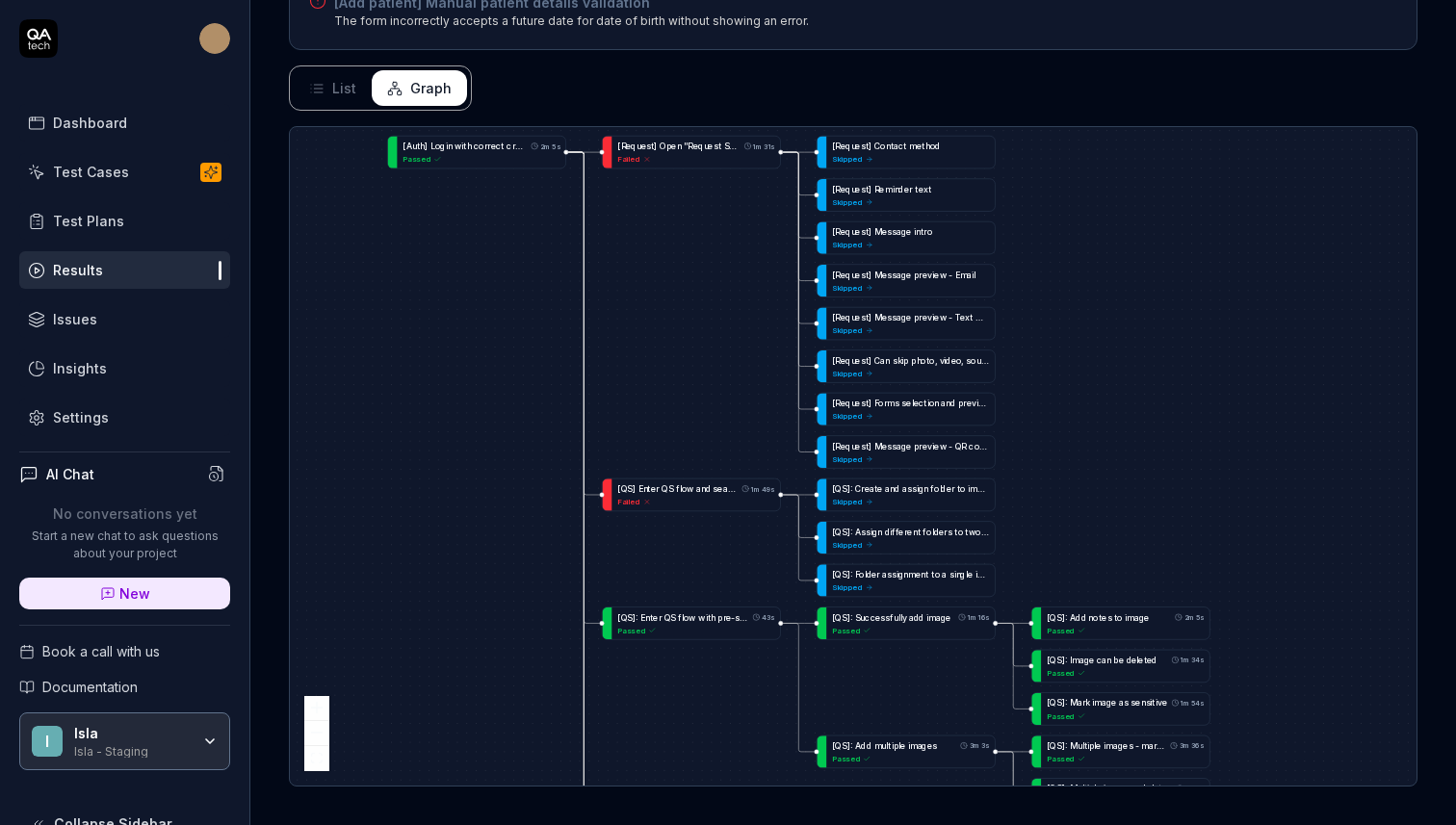 drag, startPoint x: 773, startPoint y: 389, endPoint x: 700, endPoint y: 297, distance: 117.4436 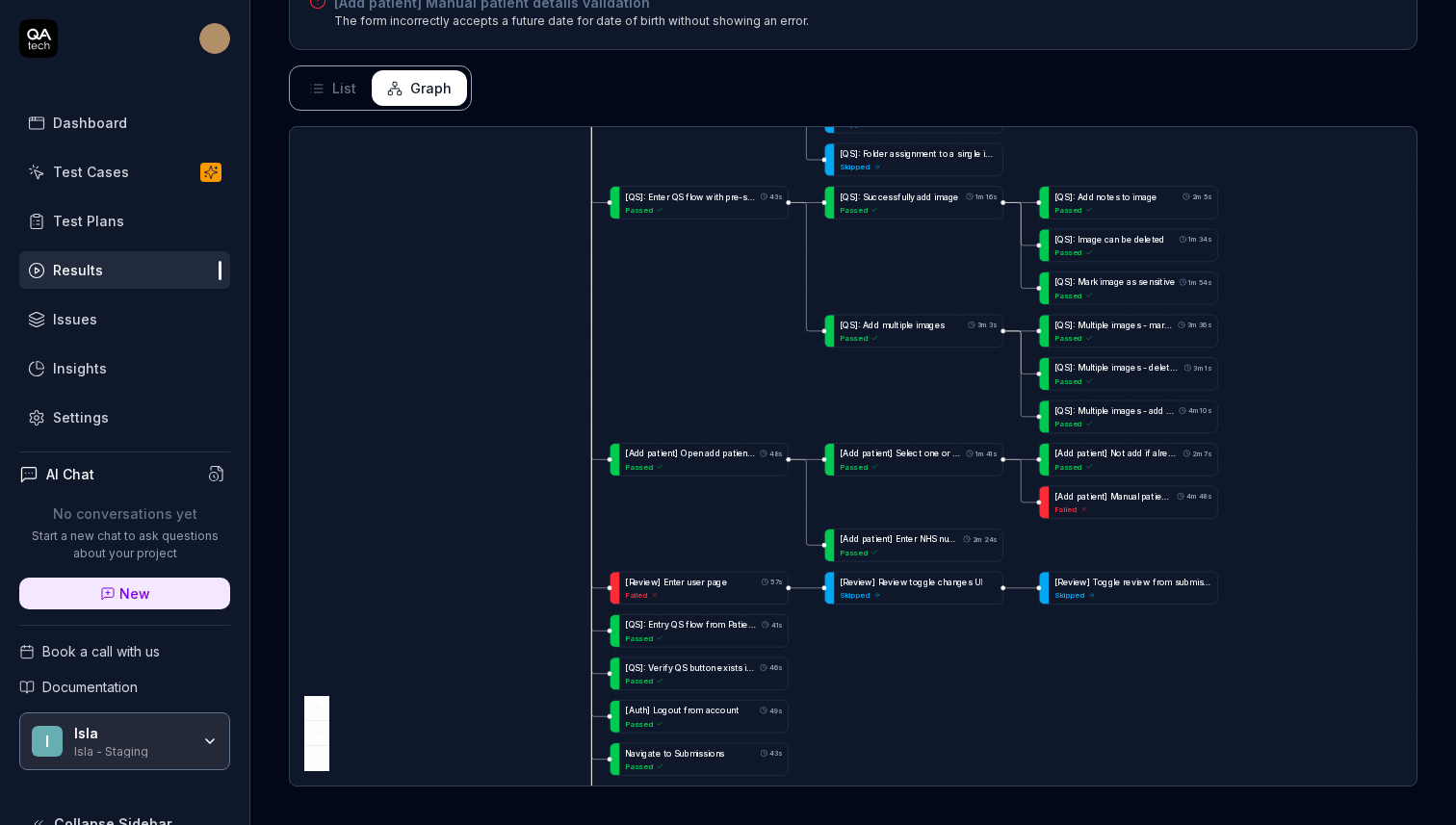 drag, startPoint x: 687, startPoint y: 713, endPoint x: 682, endPoint y: 200, distance: 513.02437 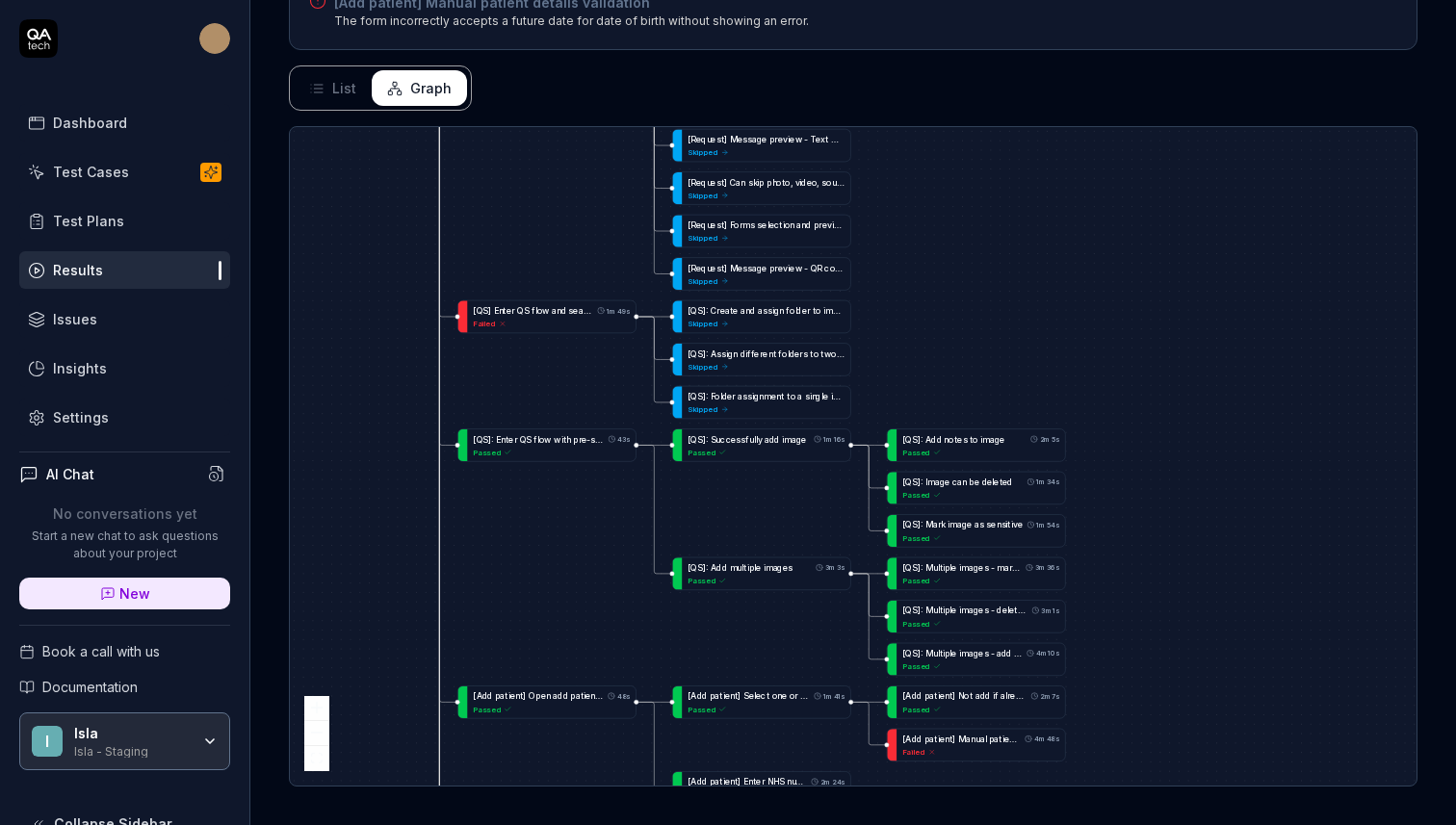 drag, startPoint x: 664, startPoint y: 265, endPoint x: 517, endPoint y: 631, distance: 394.41729 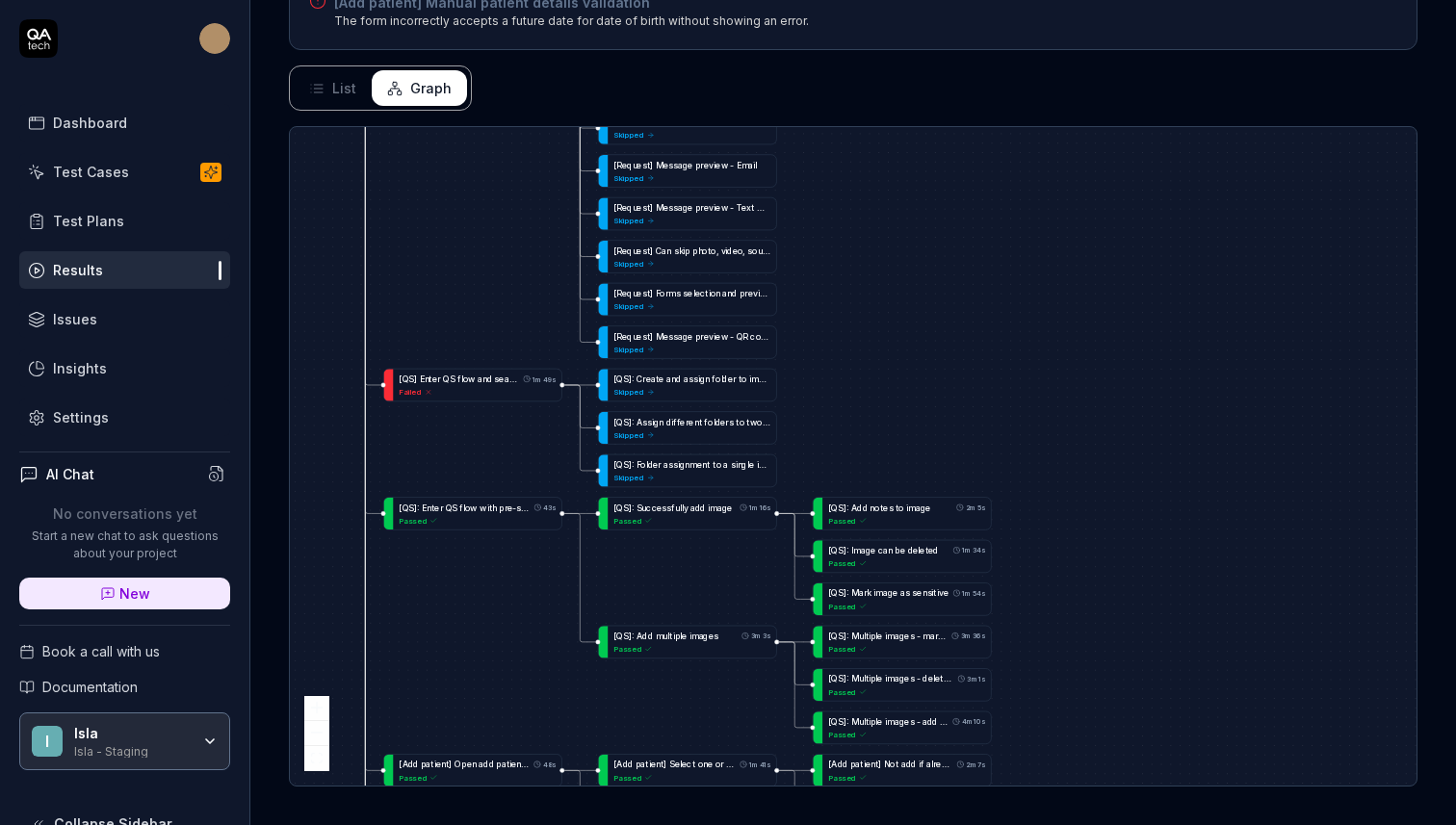 drag, startPoint x: 534, startPoint y: 595, endPoint x: 469, endPoint y: 634, distance: 75.80237 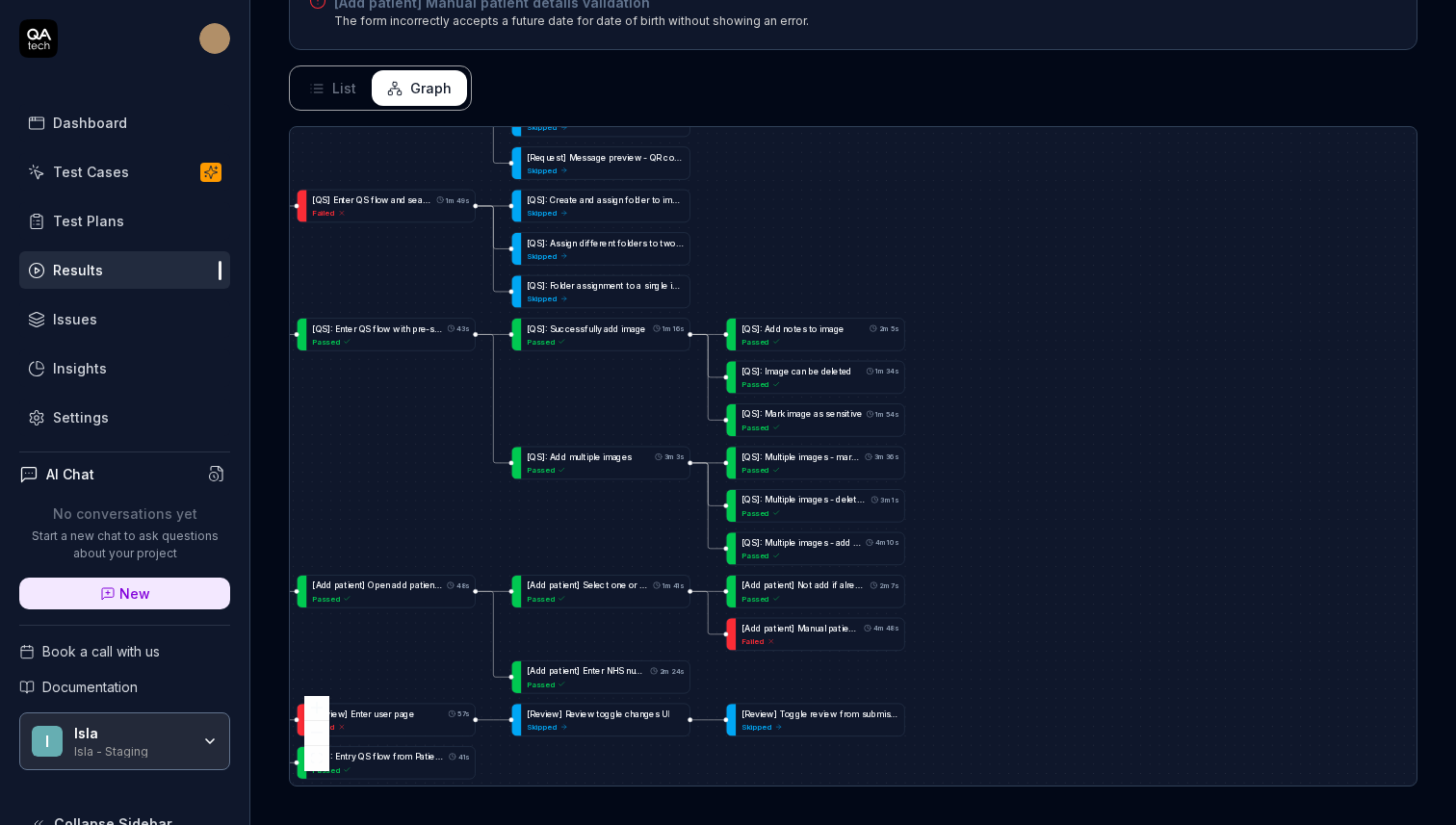 drag, startPoint x: 694, startPoint y: 573, endPoint x: 559, endPoint y: 304, distance: 300.9751 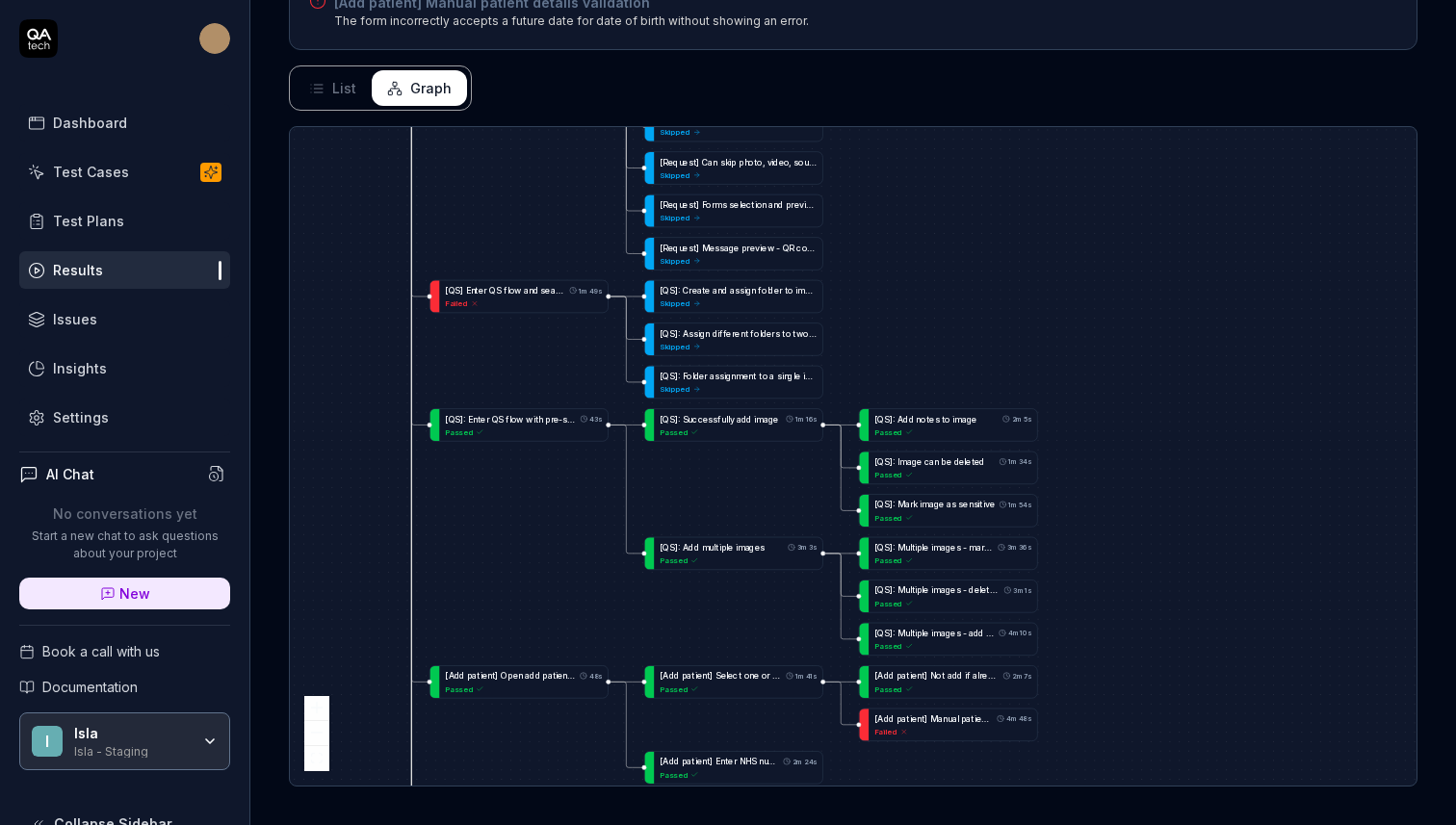 drag, startPoint x: 608, startPoint y: 480, endPoint x: 788, endPoint y: 638, distance: 239.50783 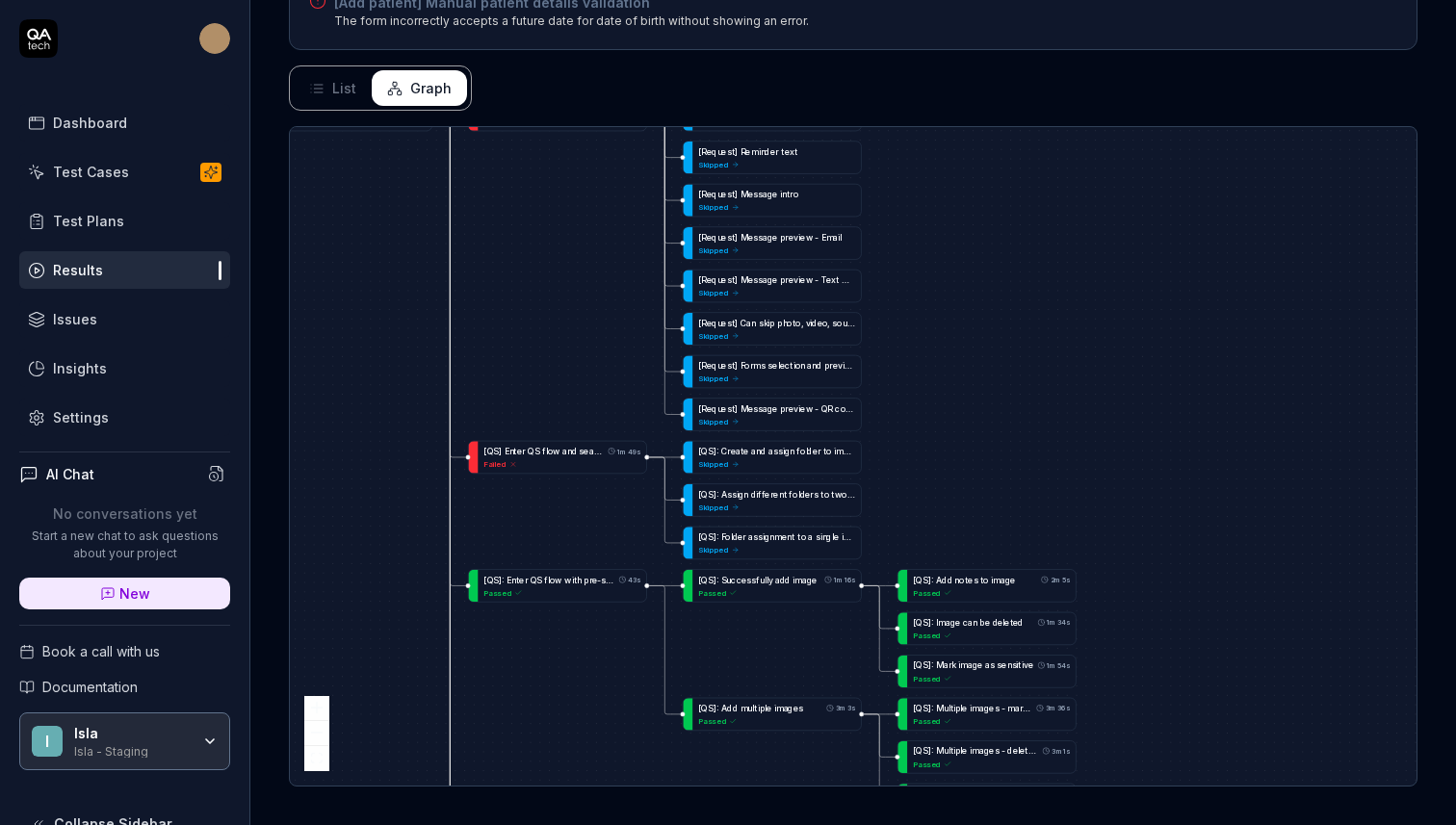 drag, startPoint x: 757, startPoint y: 488, endPoint x: 762, endPoint y: 629, distance: 141.08862 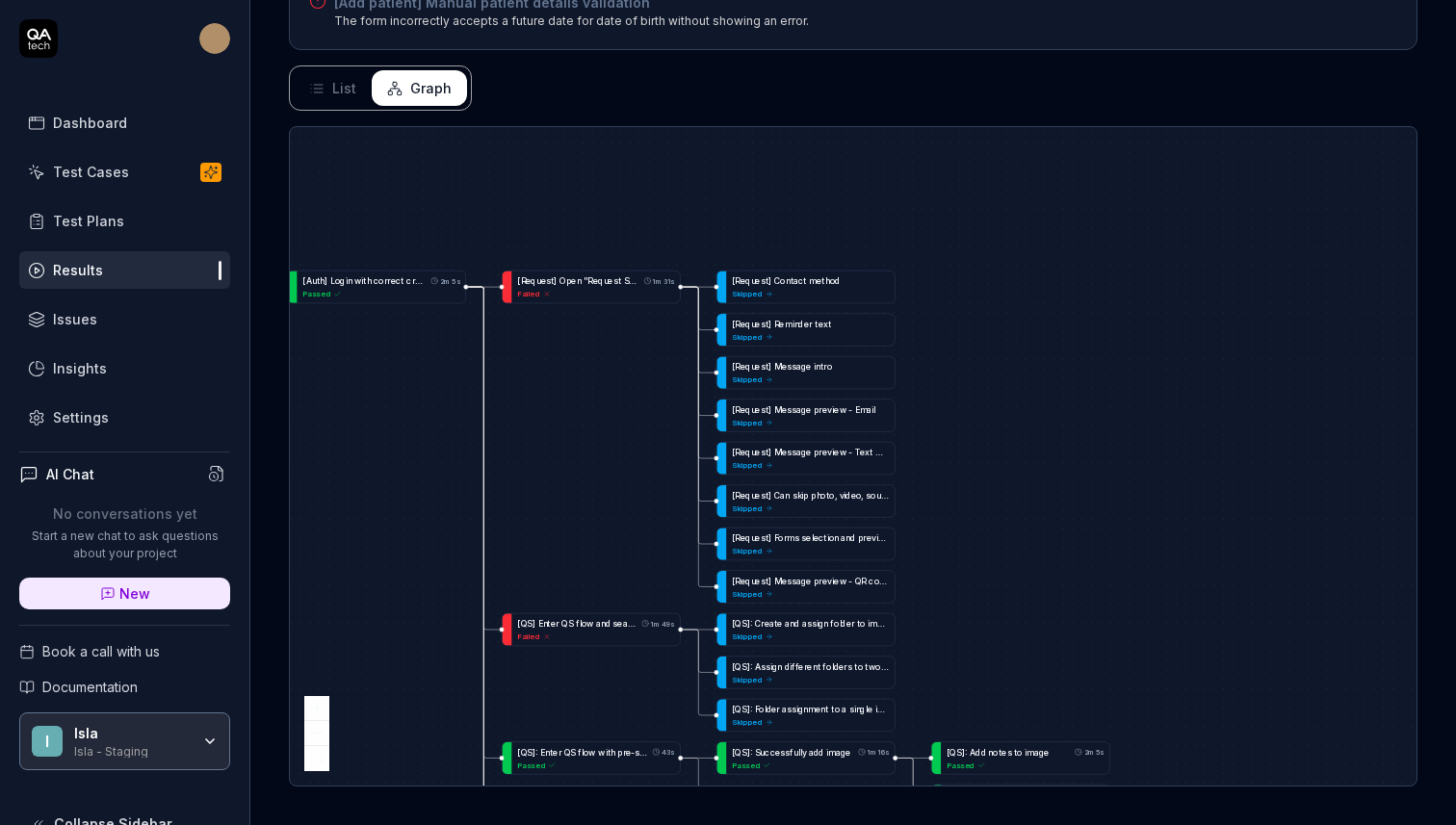 drag, startPoint x: 880, startPoint y: 246, endPoint x: 914, endPoint y: 417, distance: 174.34735 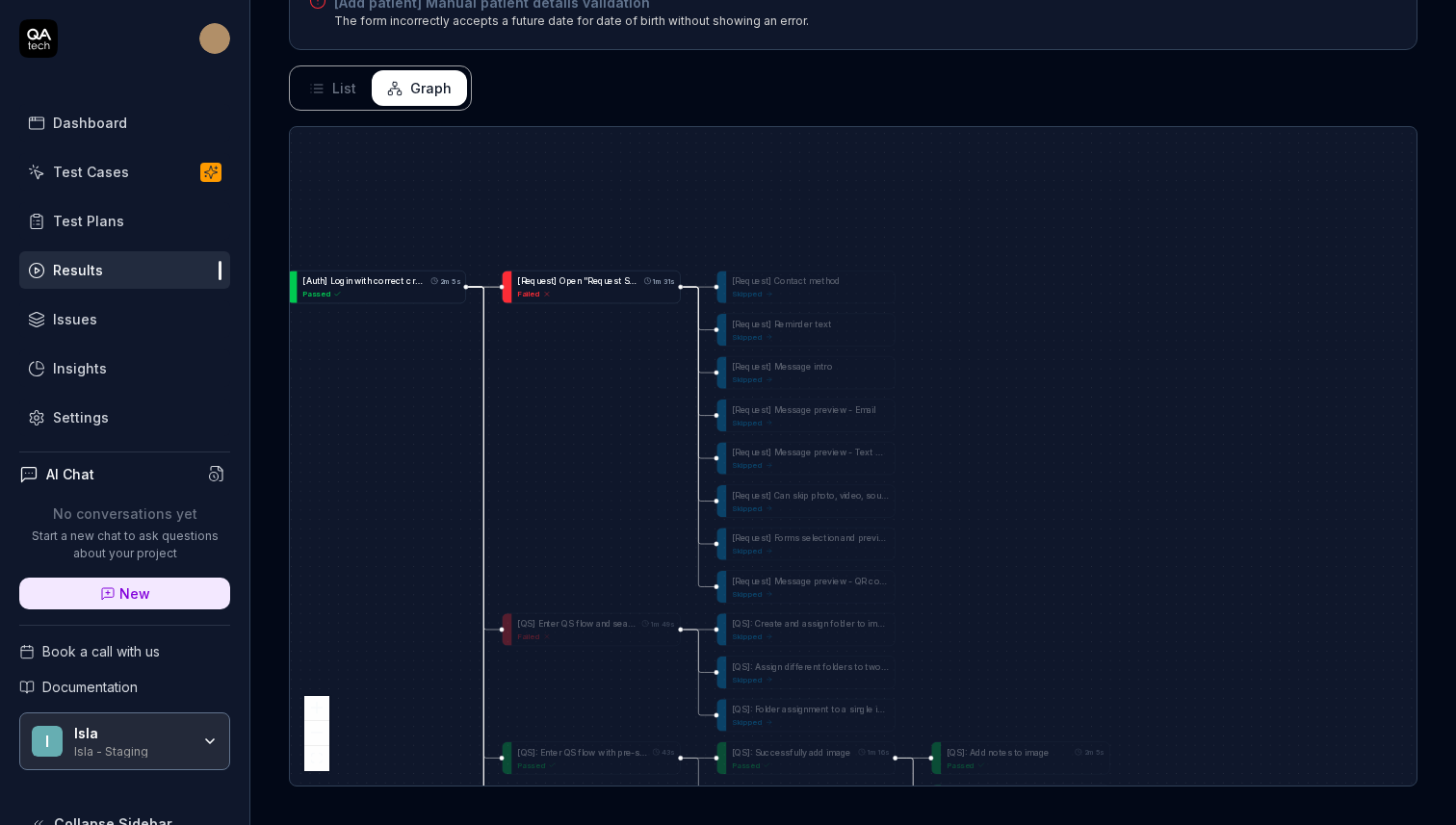 click on """ at bounding box center (585, 281) 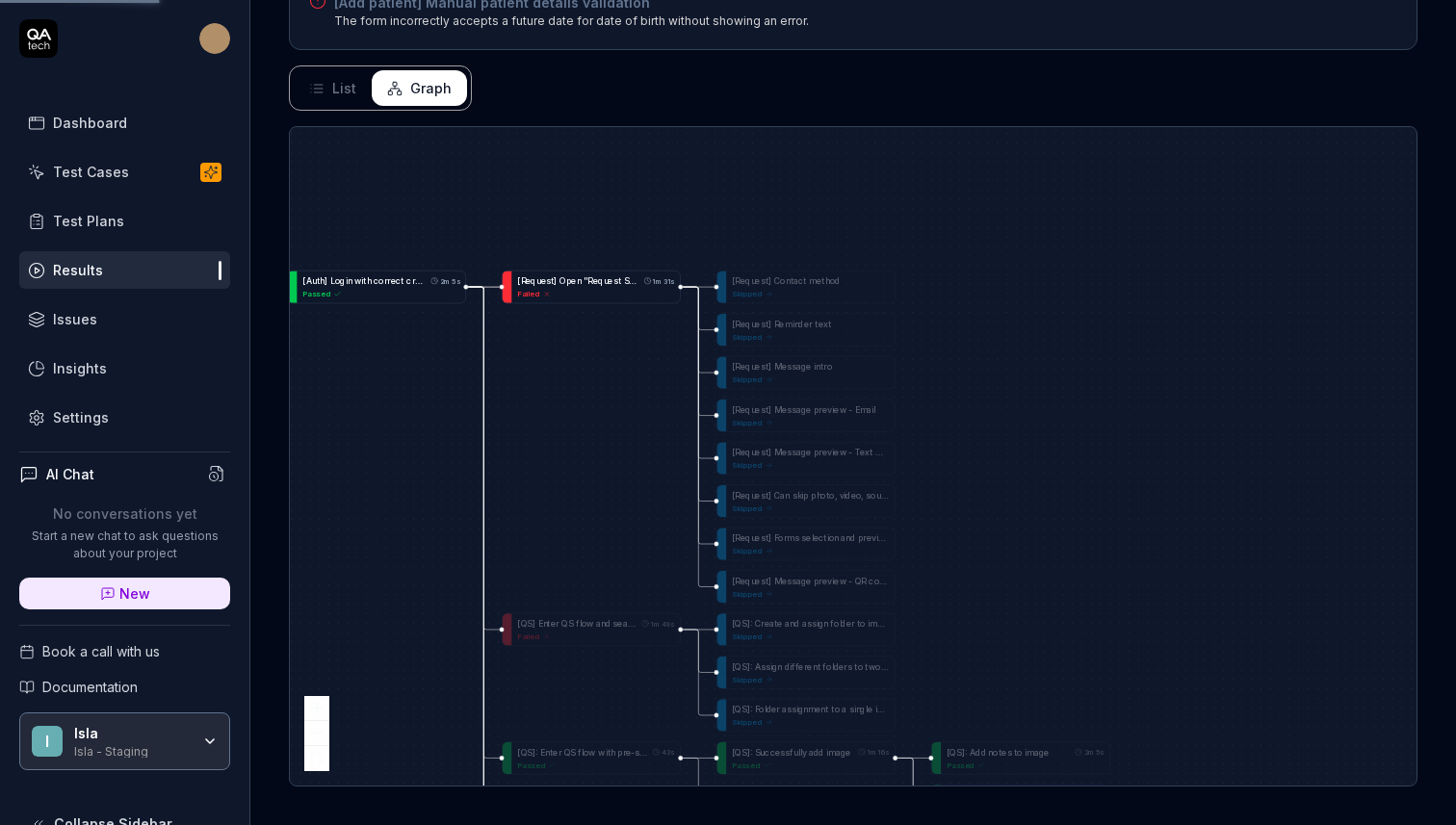 scroll, scrollTop: 0, scrollLeft: 0, axis: both 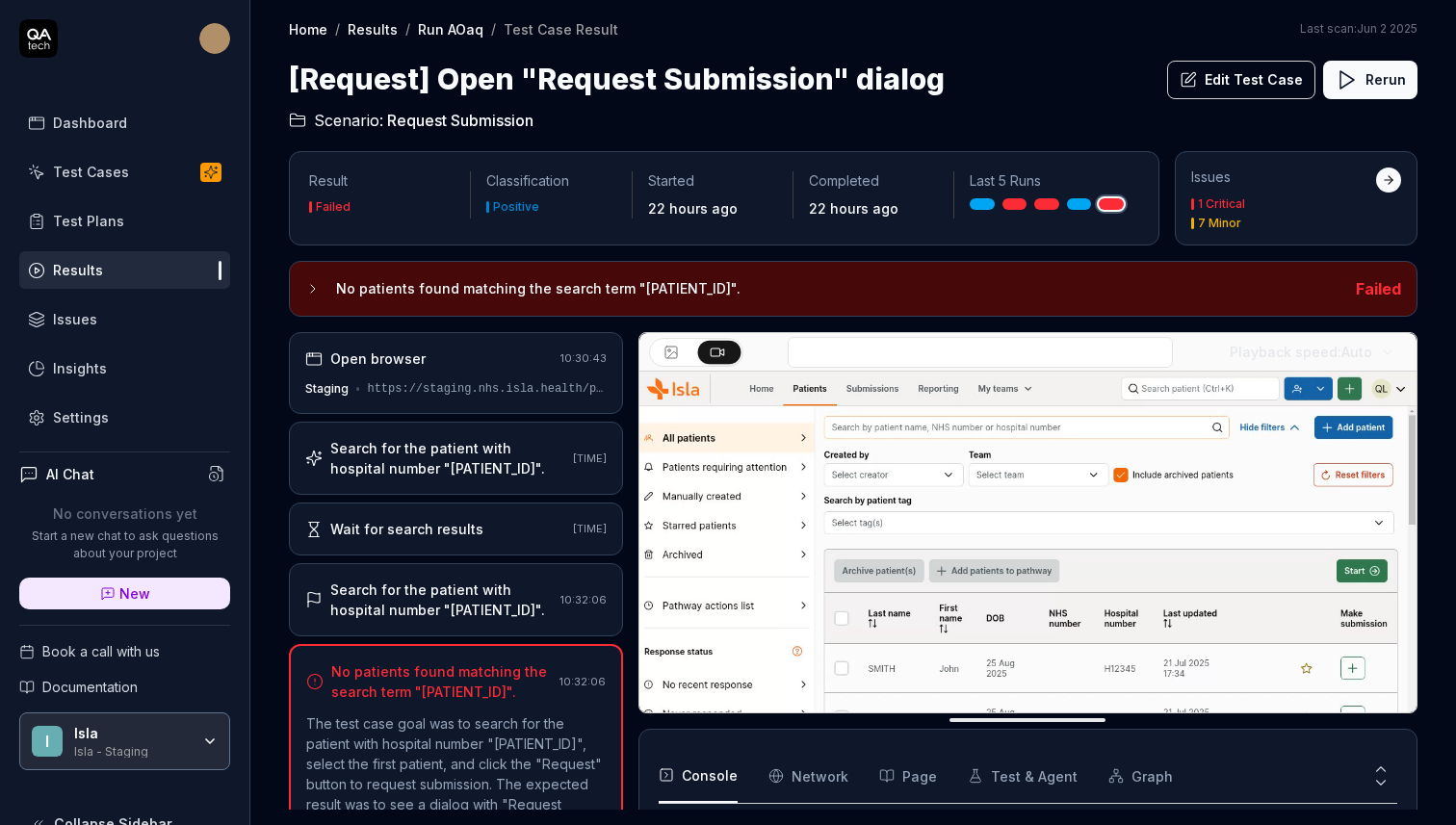 click on "Search for the patient with hospital number "[PATIENT_ID]"." at bounding box center [448, 458] 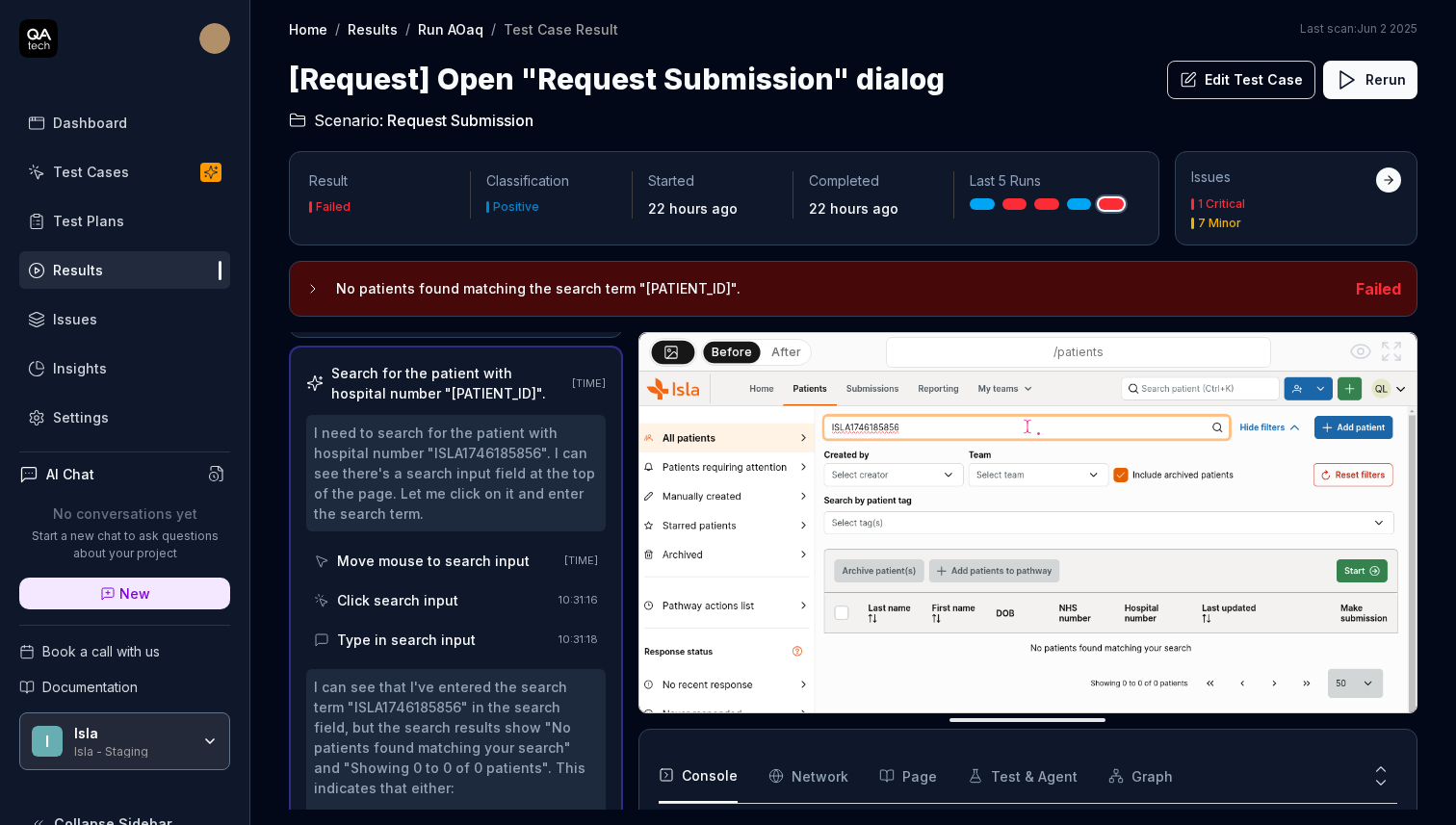 scroll, scrollTop: 22, scrollLeft: 0, axis: vertical 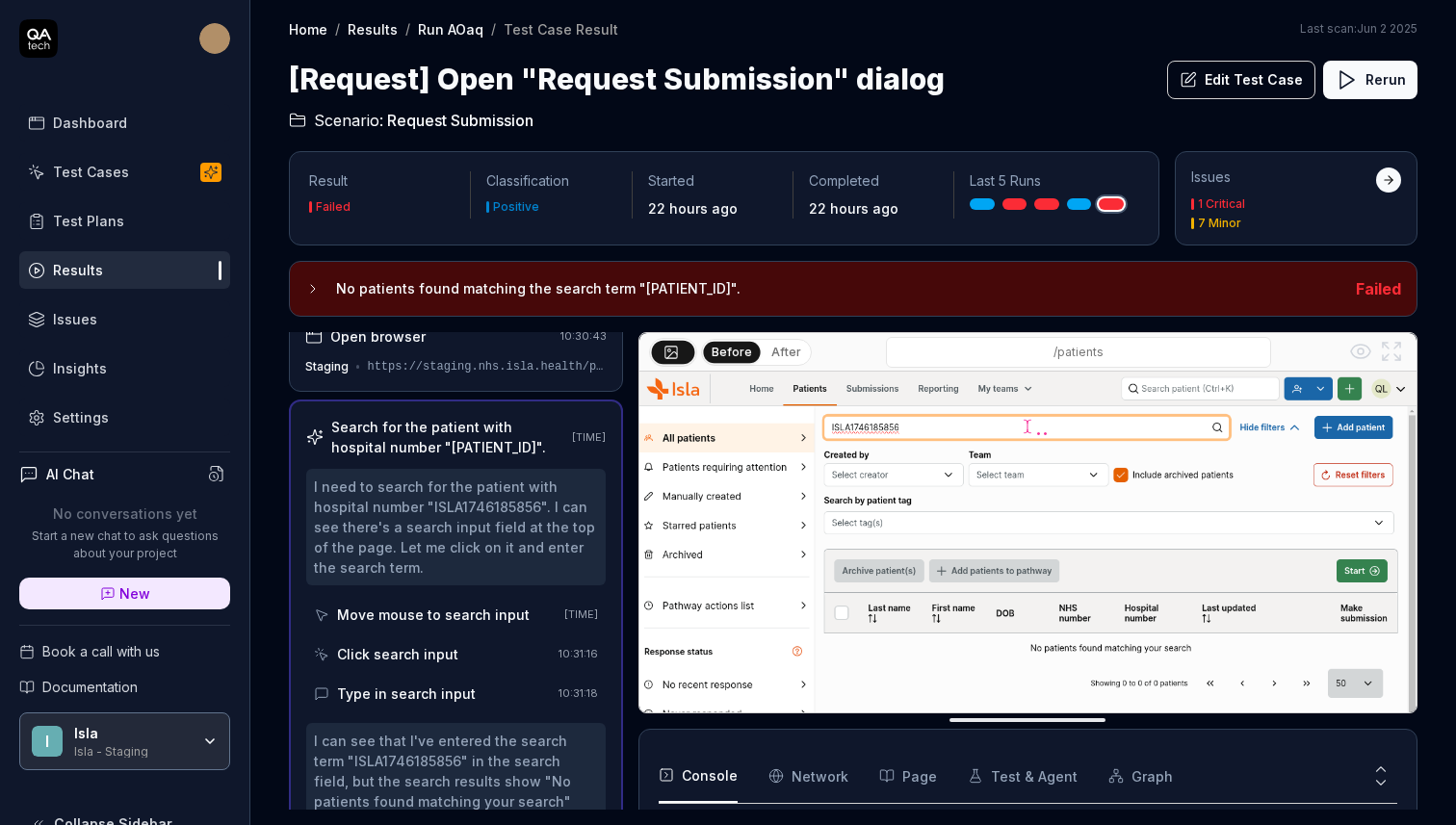 click on "No patients found matching the search term "[PATIENT_ID]"." at bounding box center [838, 289] 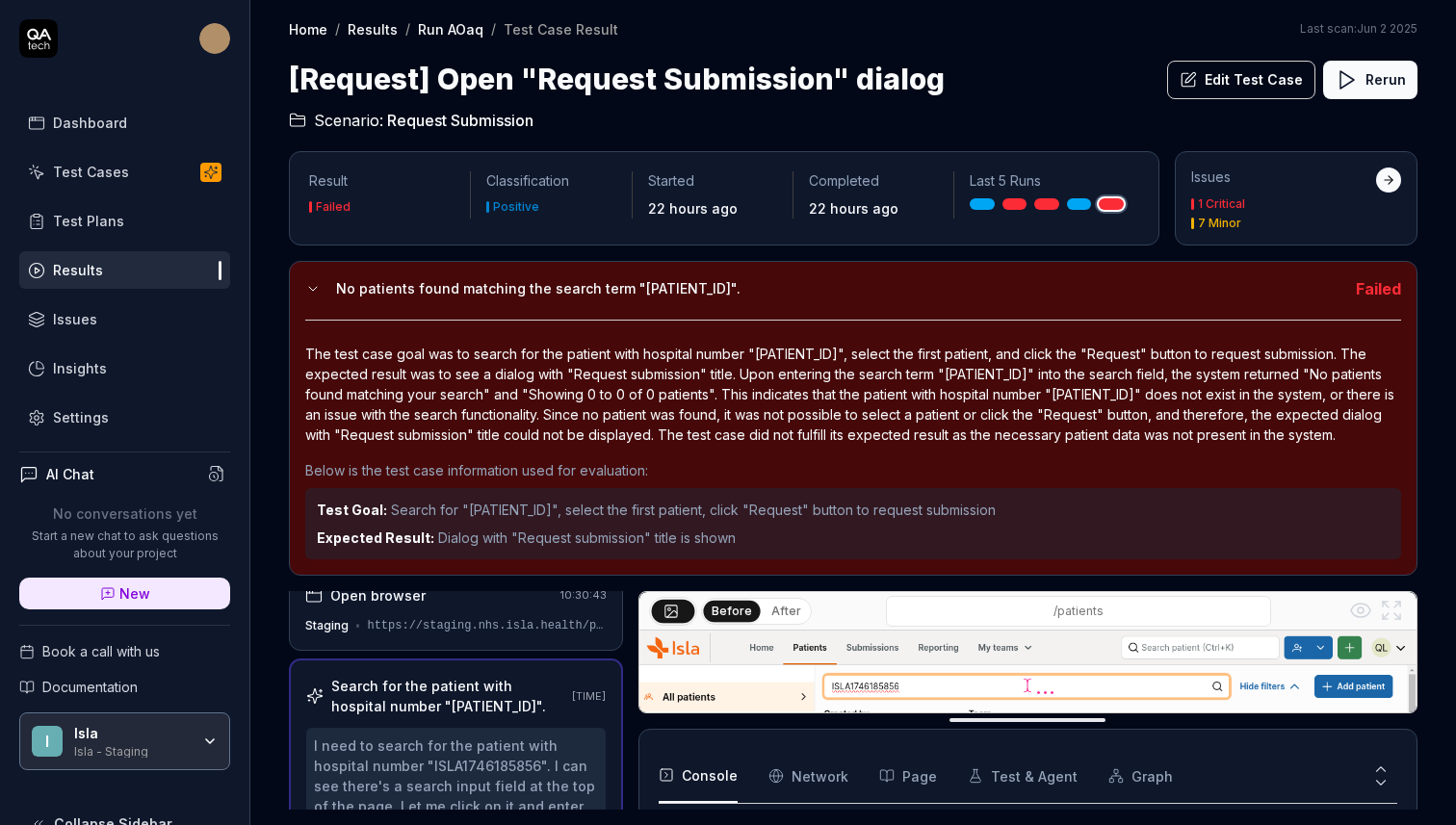 click on "No patients found matching the search term "[PATIENT_ID]"." at bounding box center [838, 289] 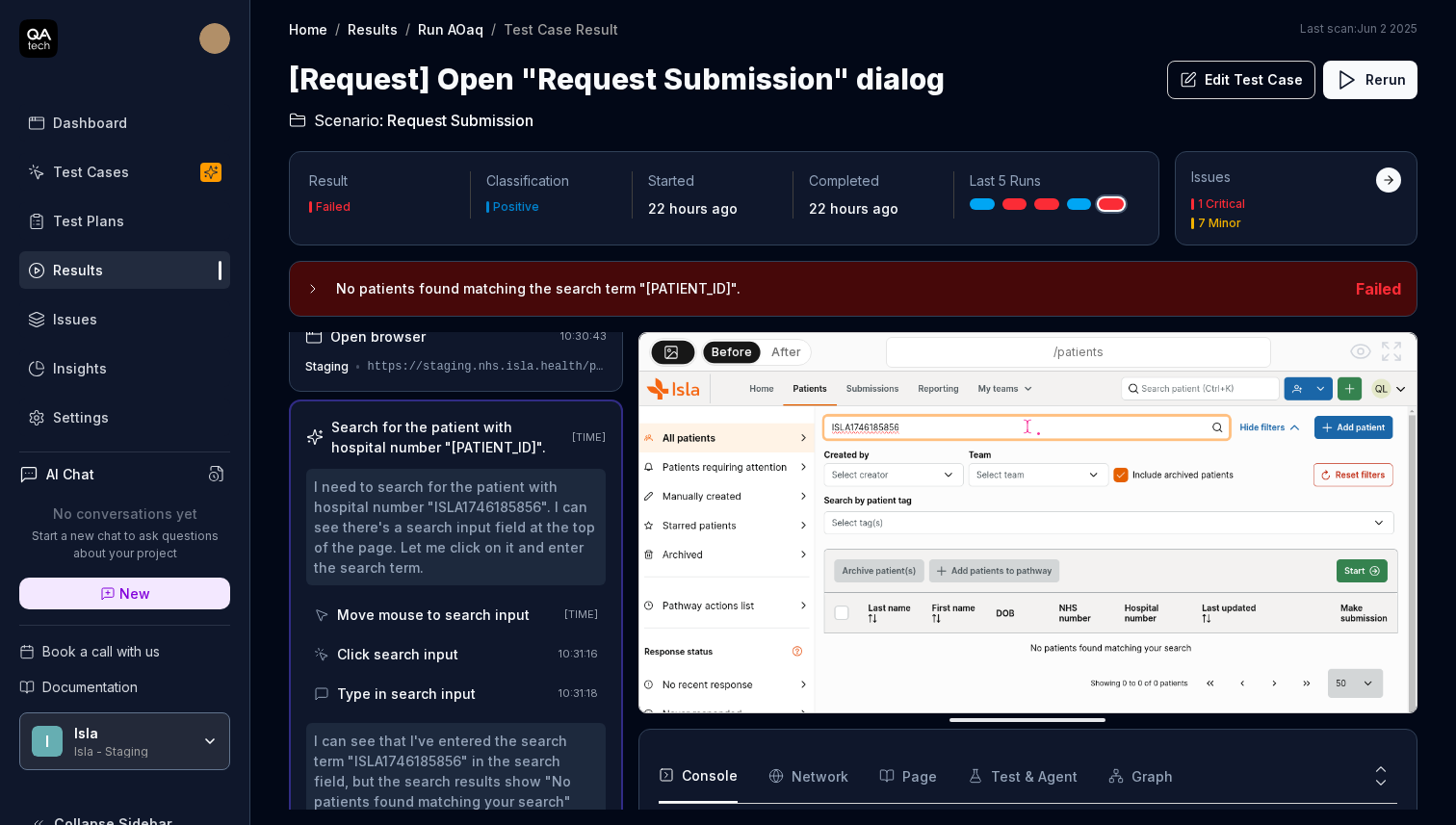 click on "Edit Test Case" at bounding box center (1241, 80) 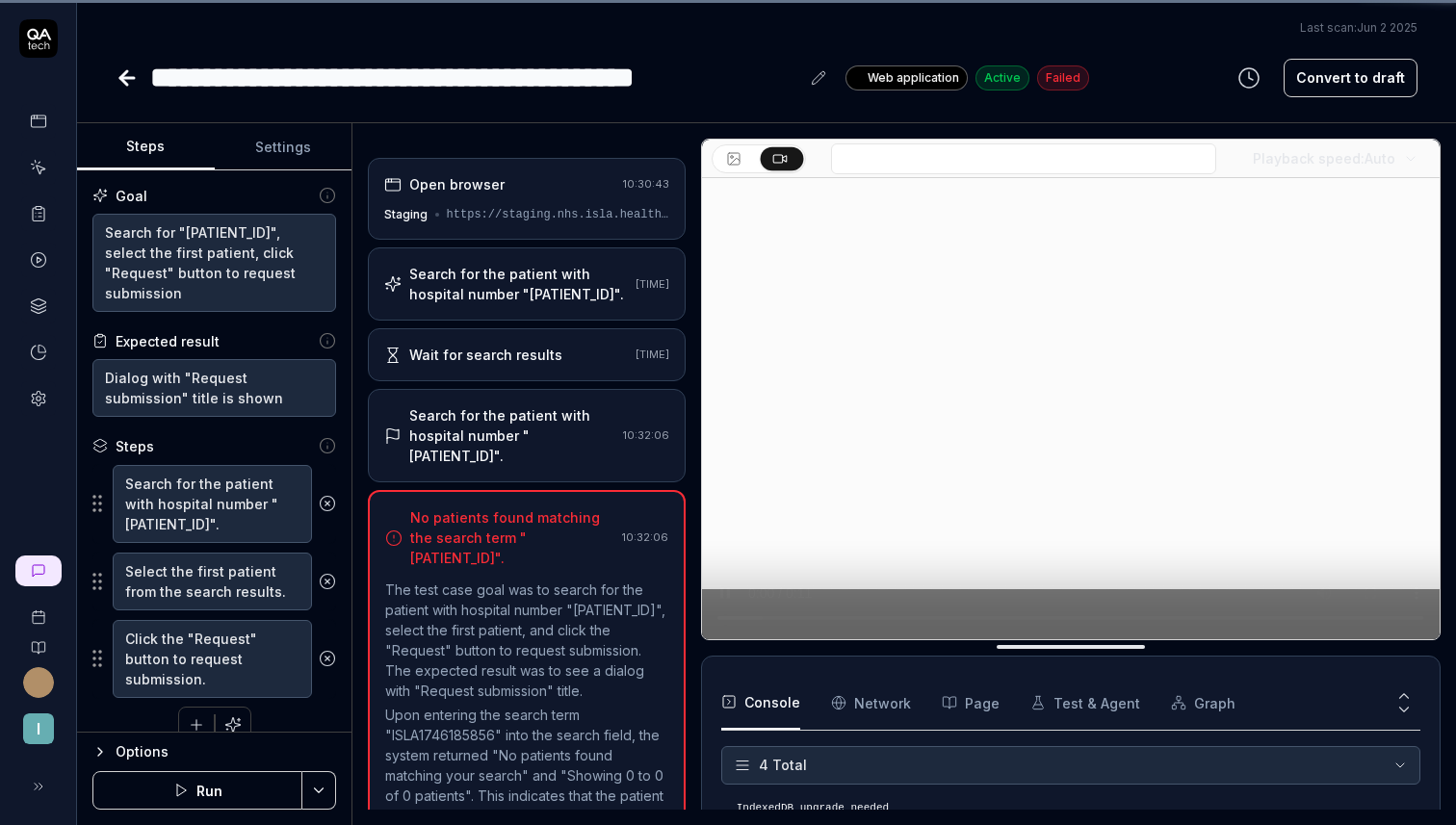 scroll, scrollTop: 110, scrollLeft: 0, axis: vertical 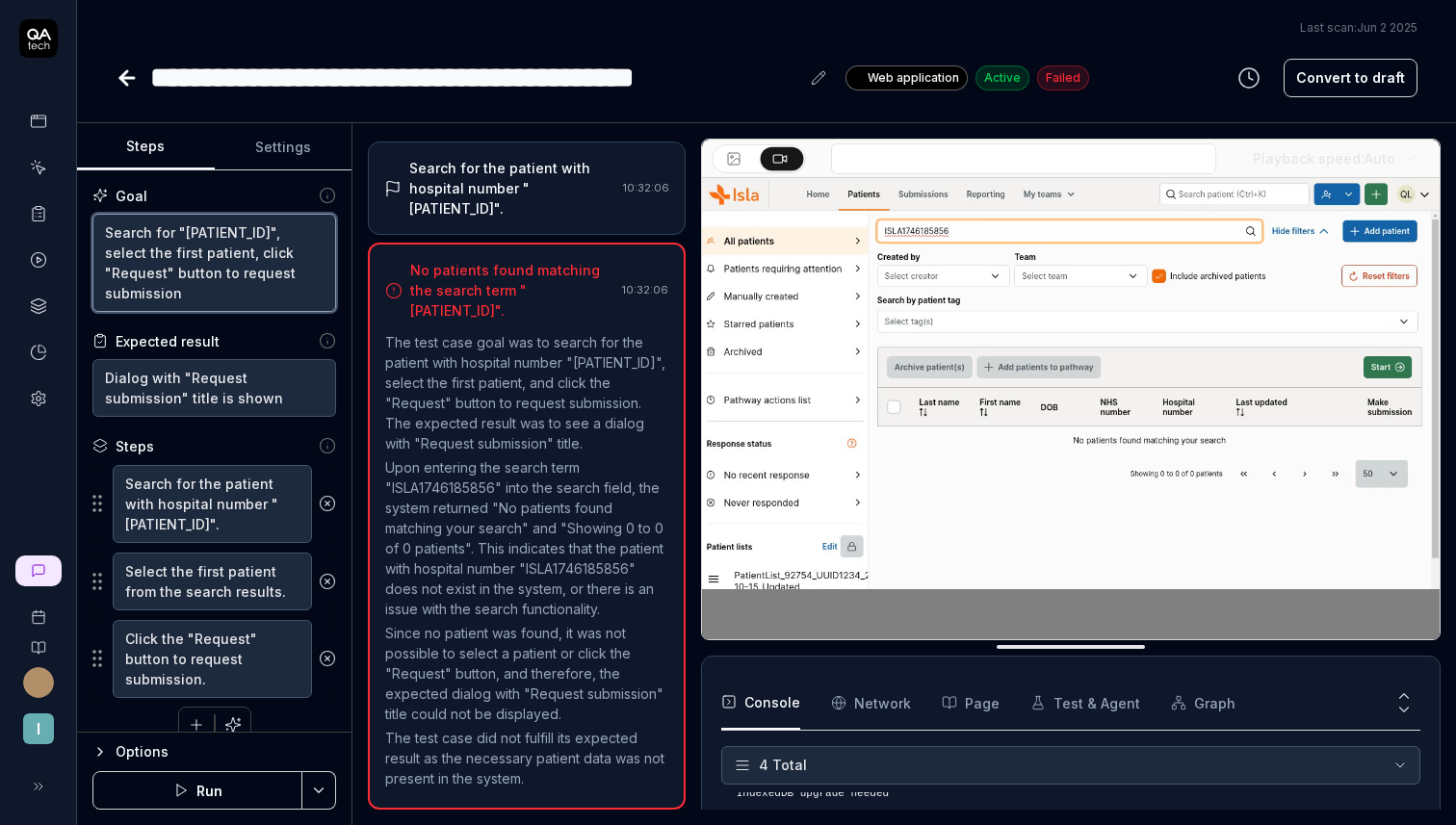 click on "Search for "[PATIENT_ID]", select the first patient, click "Request" button to request submission" at bounding box center (214, 263) 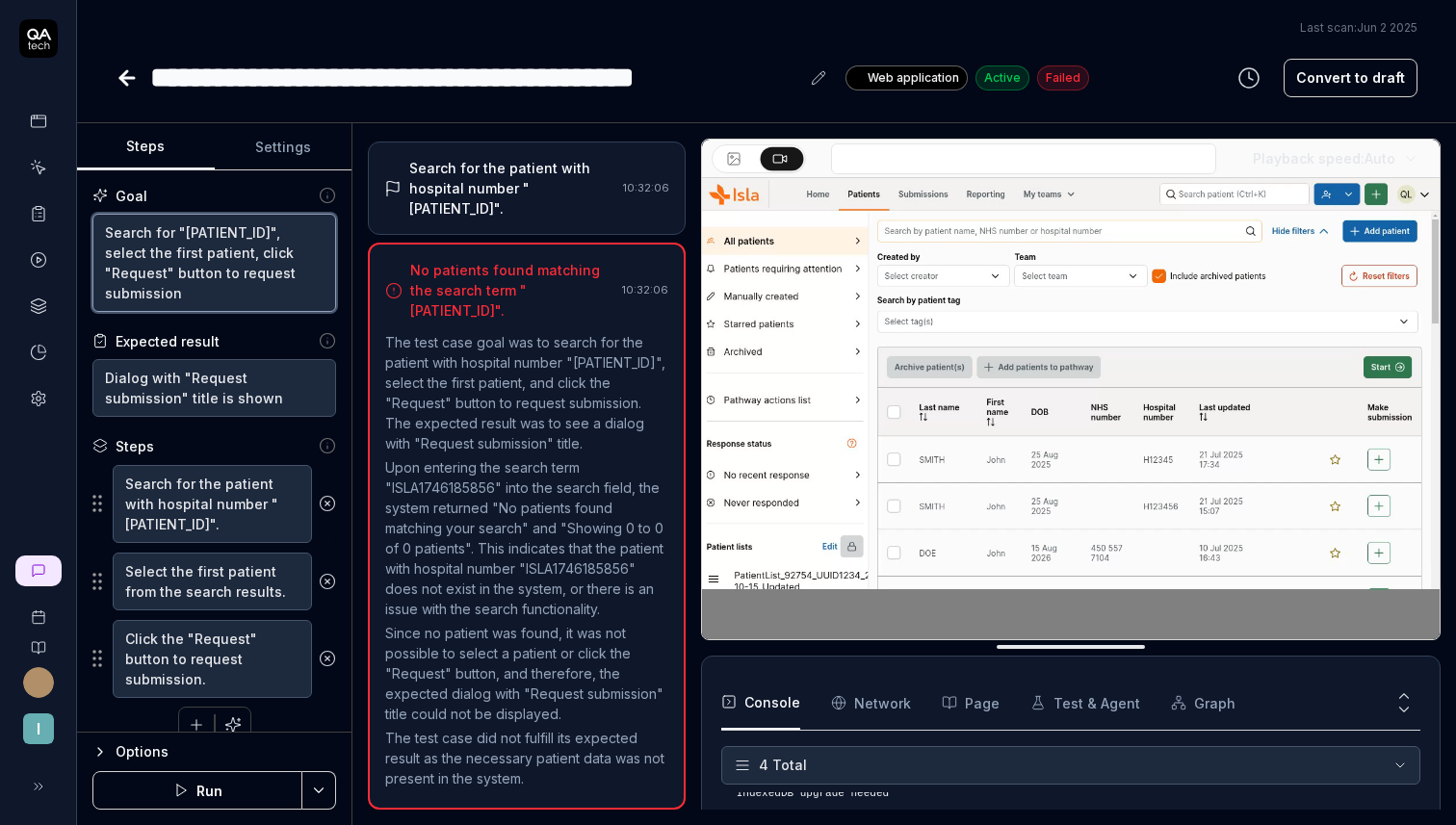 click on "Search for "[PATIENT_ID]", select the first patient, click "Request" button to request submission" at bounding box center [214, 263] 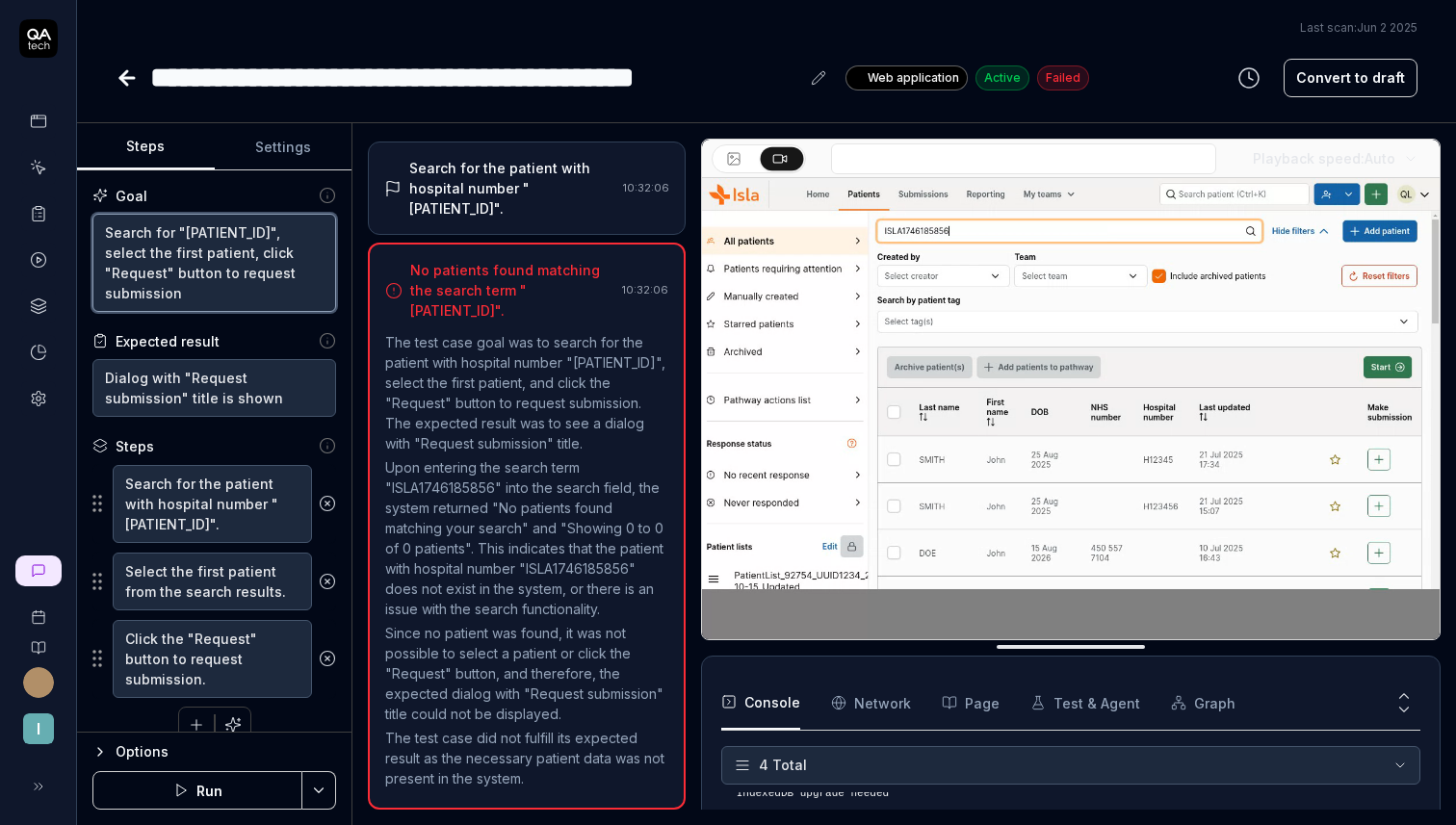click on "Search for "[PATIENT_ID]", select the first patient, click "Request" button to request submission" at bounding box center (214, 263) 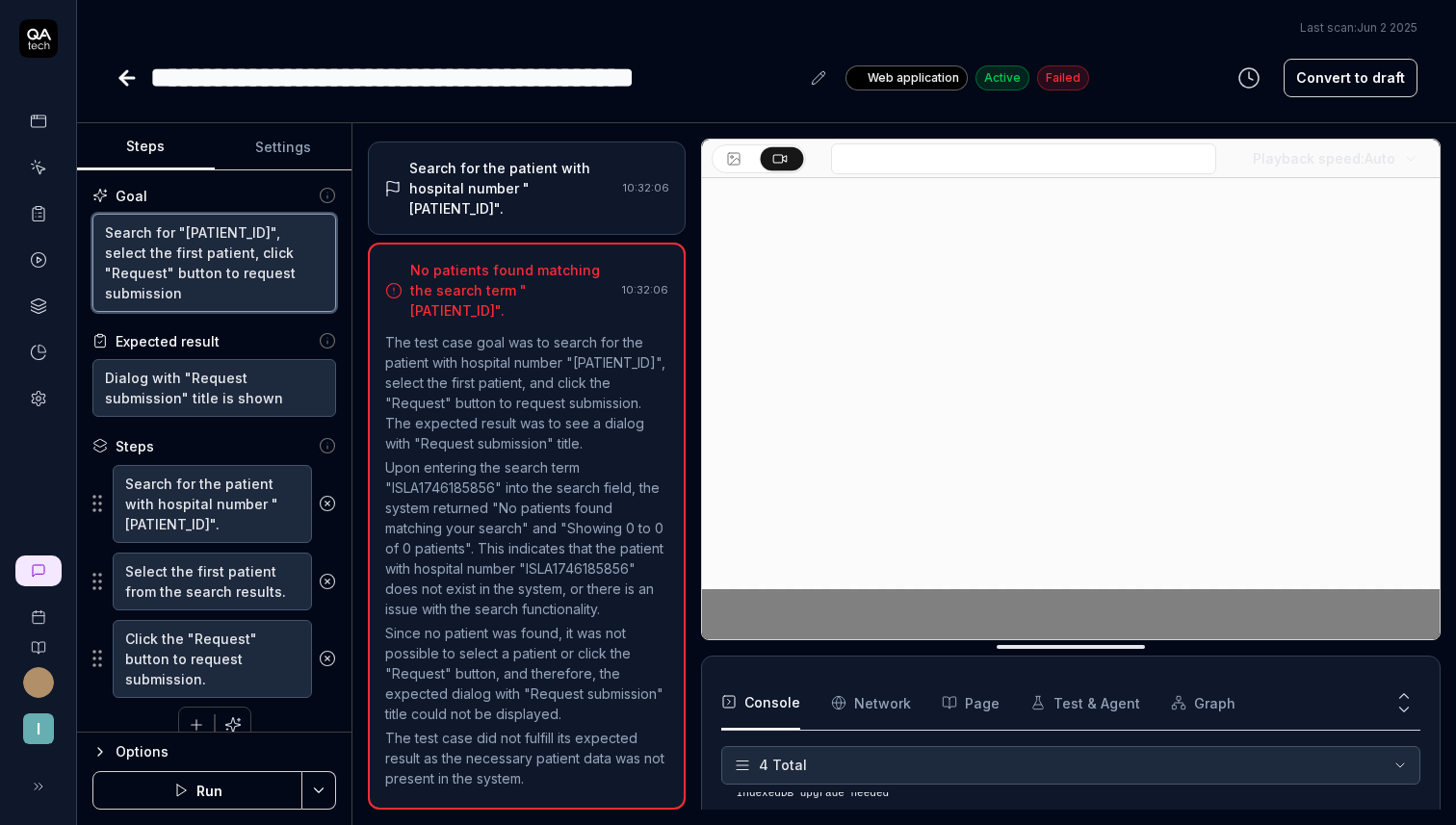 click on "Search for "[PATIENT_ID]", select the first patient, click "Request" button to request submission" at bounding box center (214, 263) 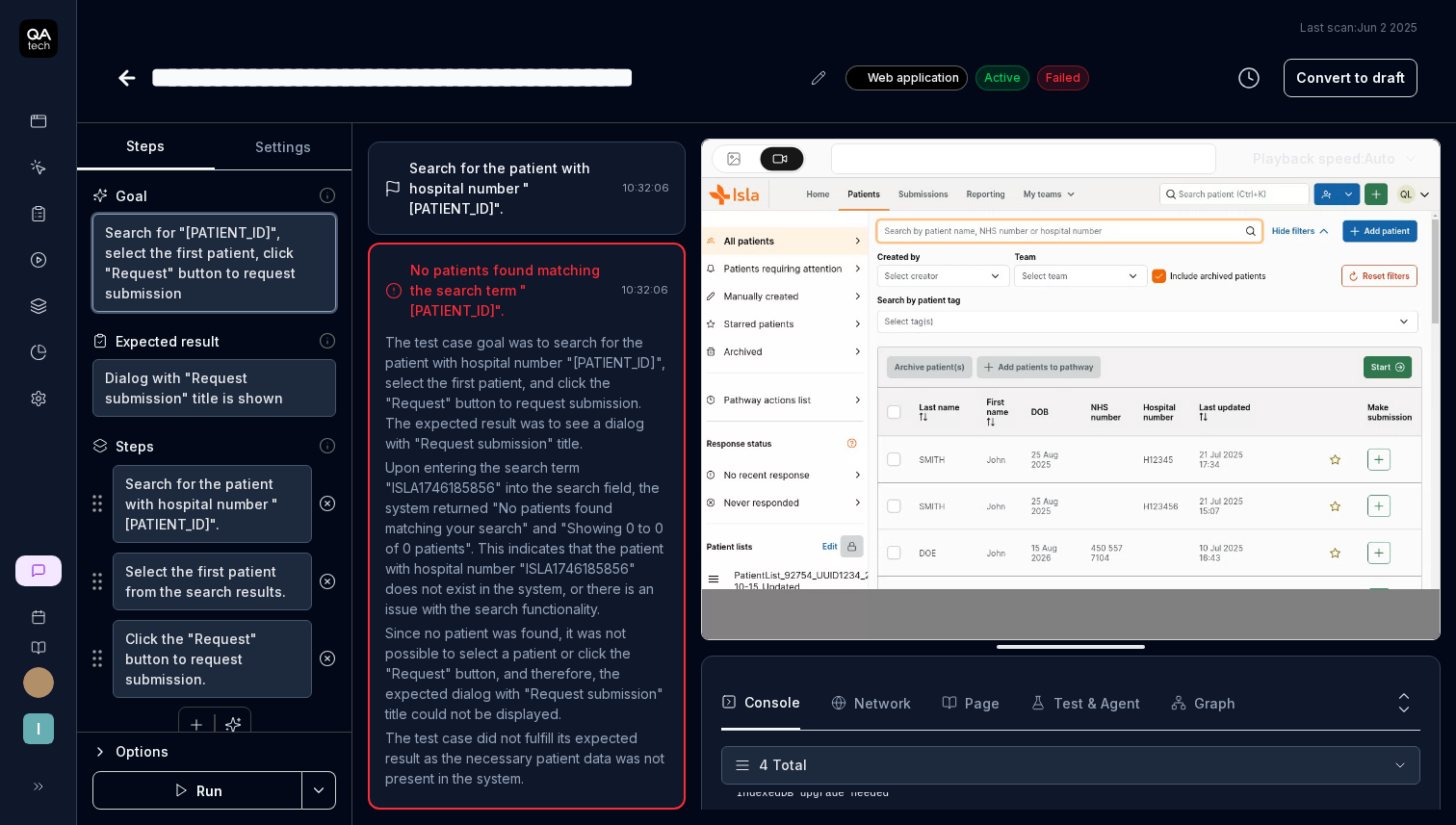 click on "Search for "[PATIENT_ID]", select the first patient, click "Request" button to request submission" at bounding box center (214, 263) 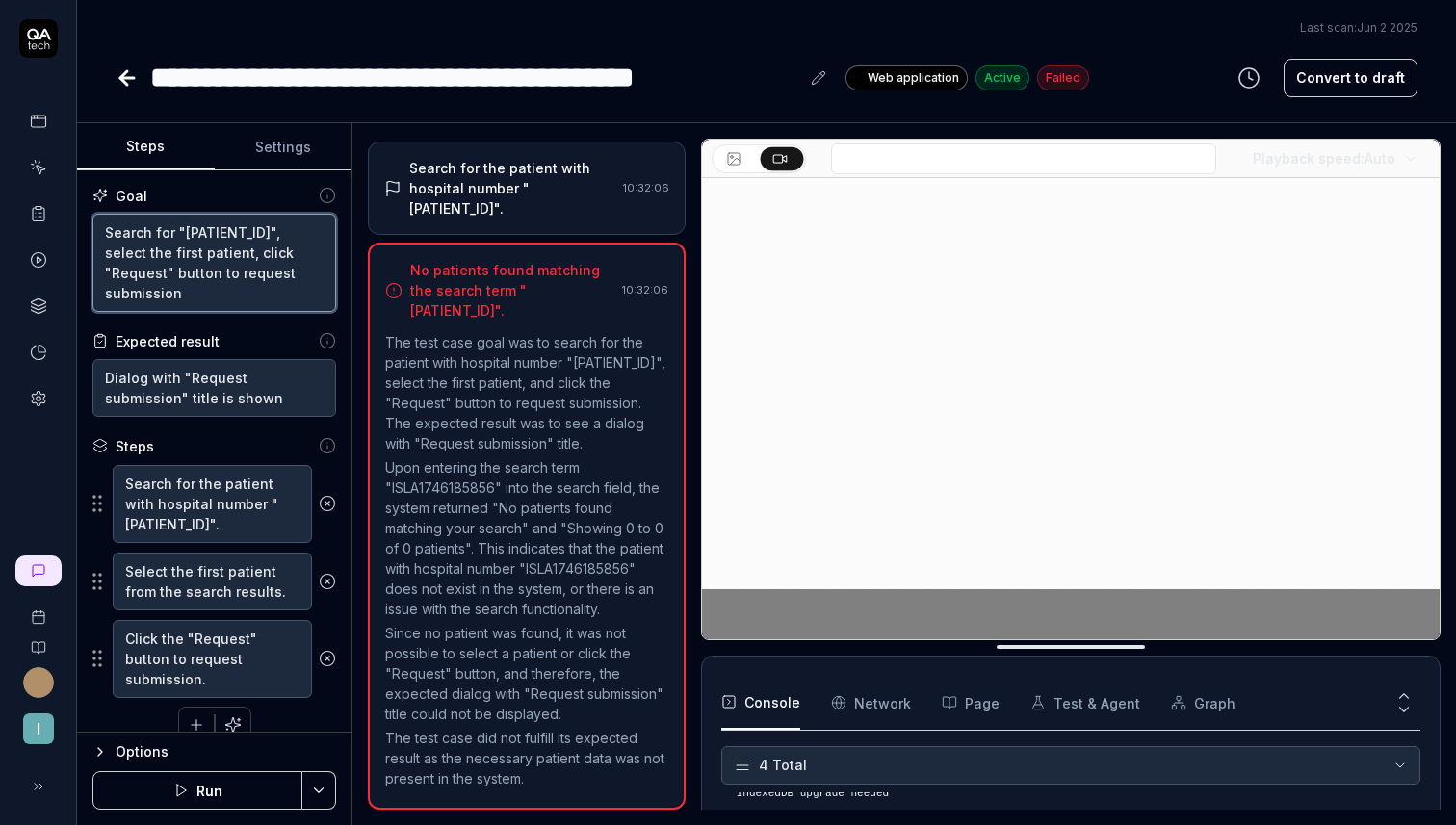 click on "Search for "[PATIENT_ID]", select the first patient, click "Request" button to request submission" at bounding box center [214, 263] 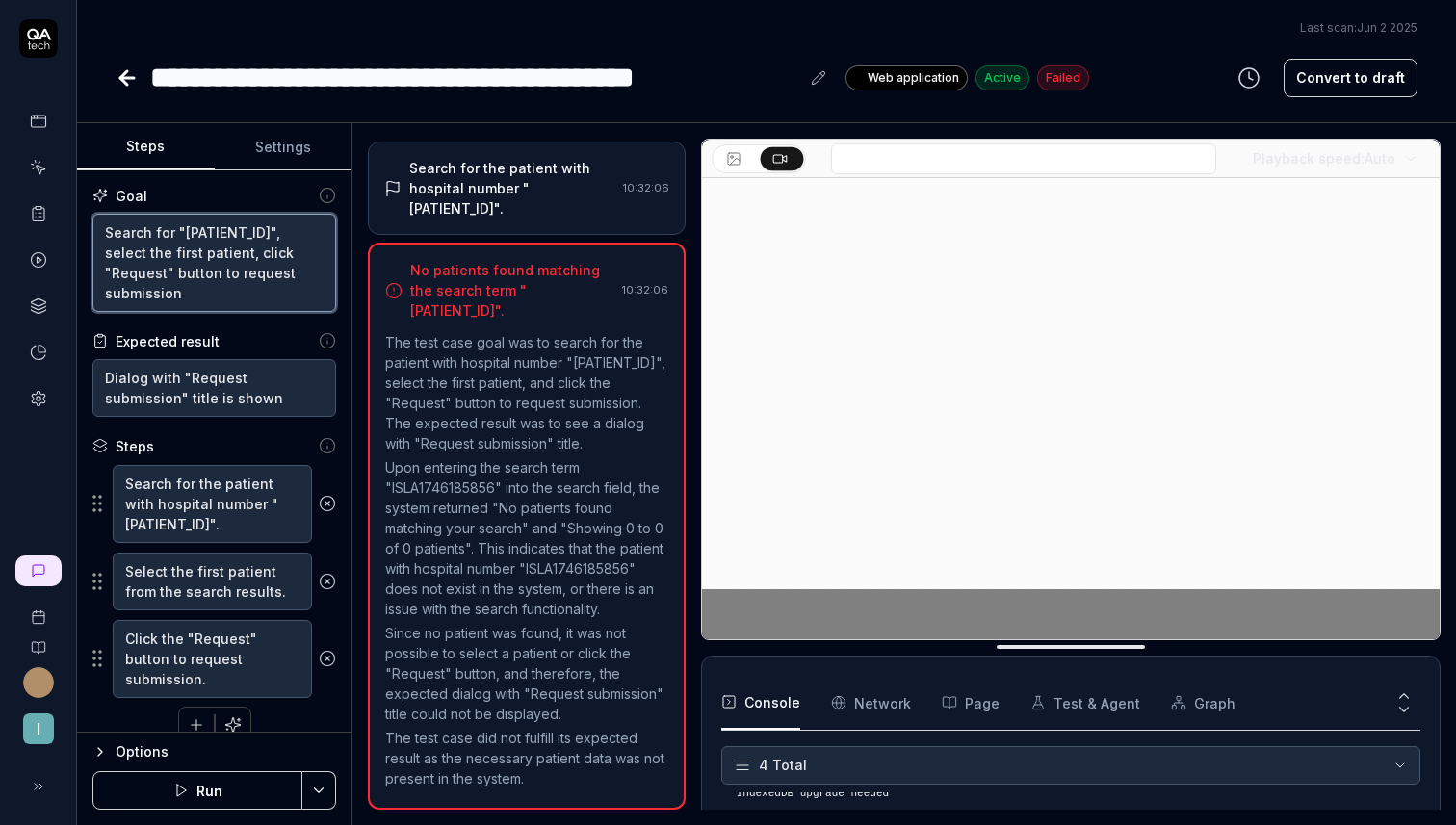 click on "Search for "[PATIENT_ID]", select the first patient, click "Request" button to request submission" at bounding box center (214, 263) 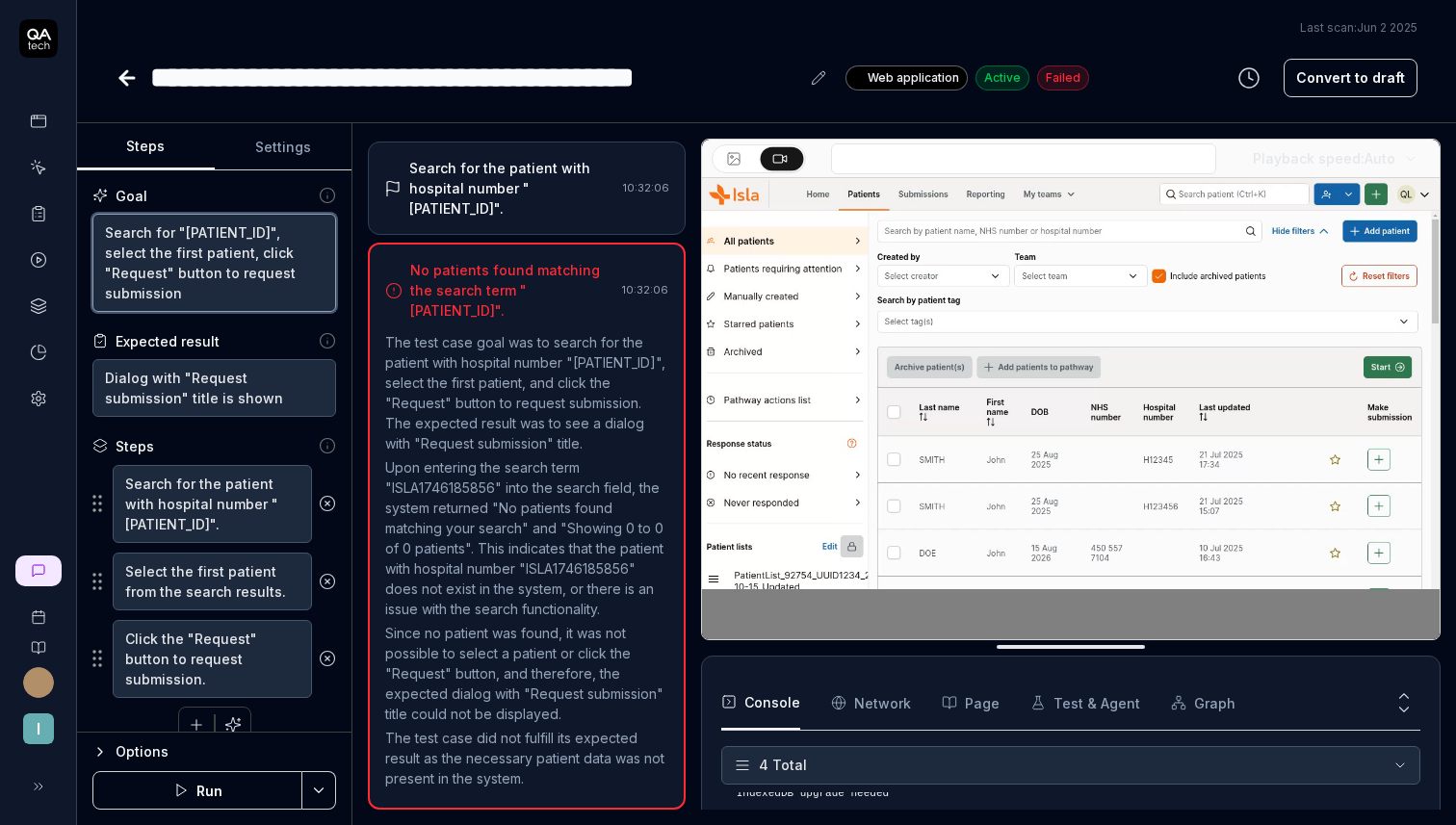 click on "Search for "[PATIENT_ID]", select the first patient, click "Request" button to request submission" at bounding box center (214, 263) 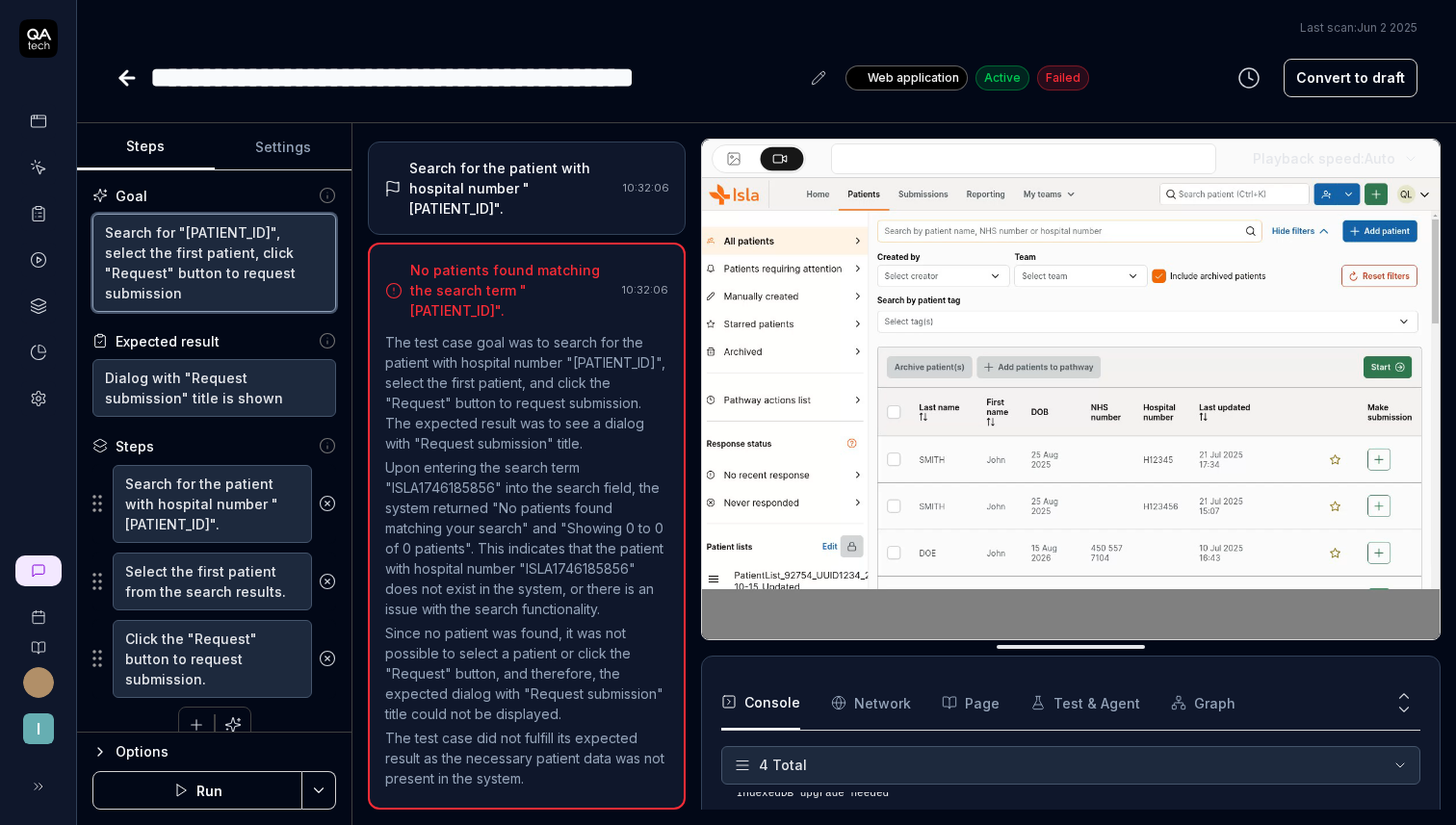 click on "Search for "[PATIENT_ID]", select the first patient, click "Request" button to request submission" at bounding box center (214, 263) 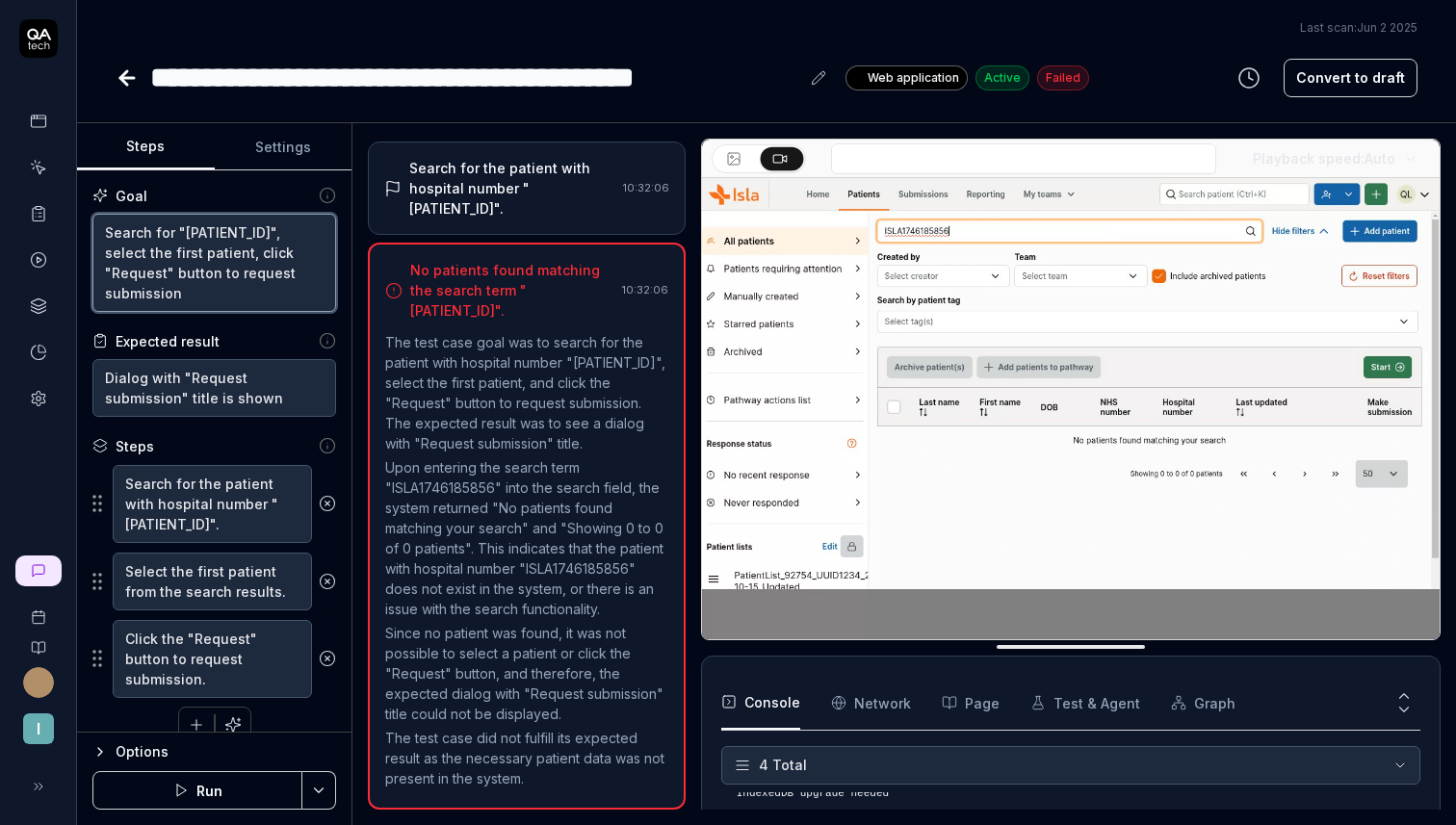 type on "*" 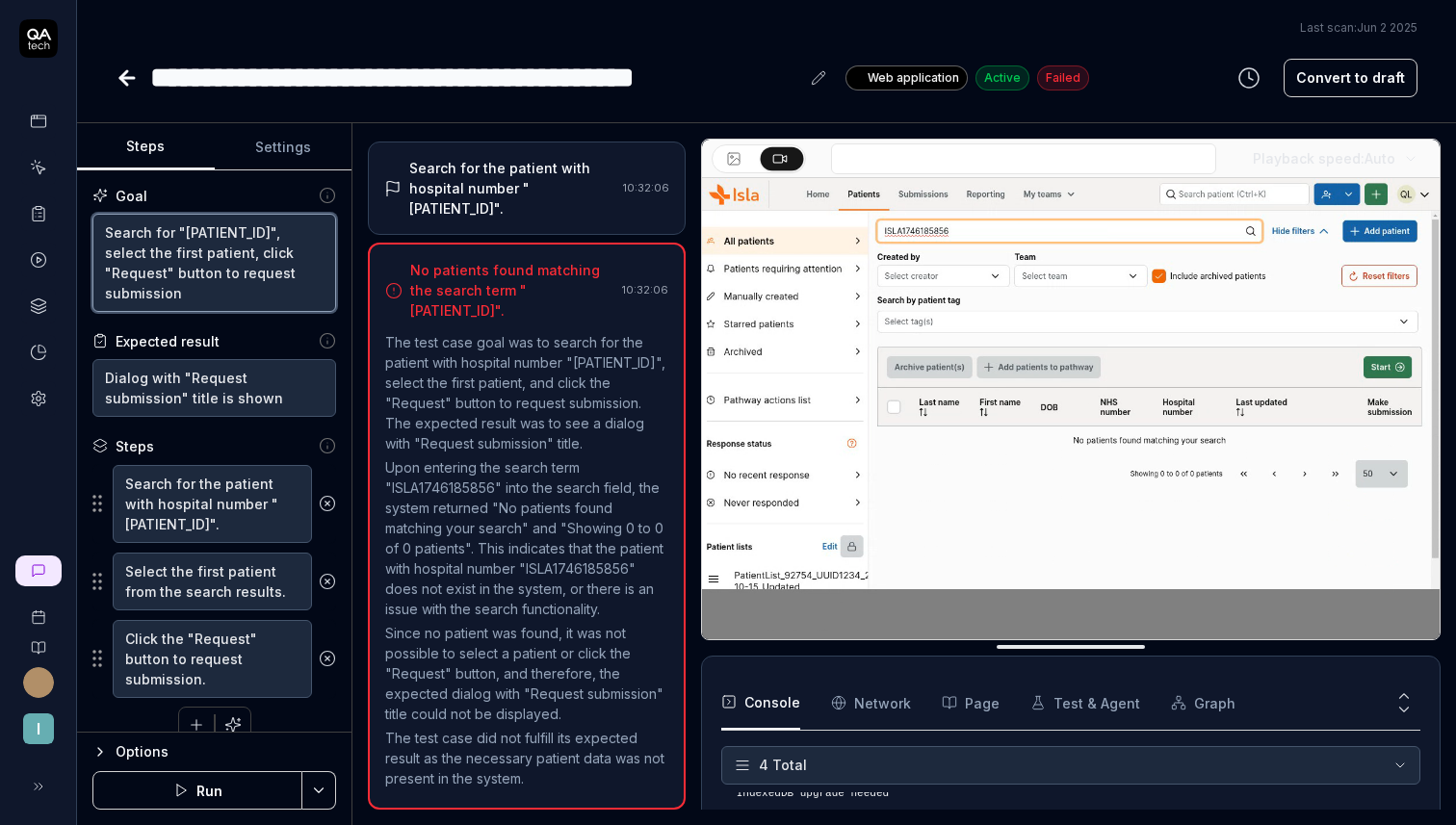 type on "Search for "[PATIENT_NAME]", select the first patient, click "Request" button to request submission" 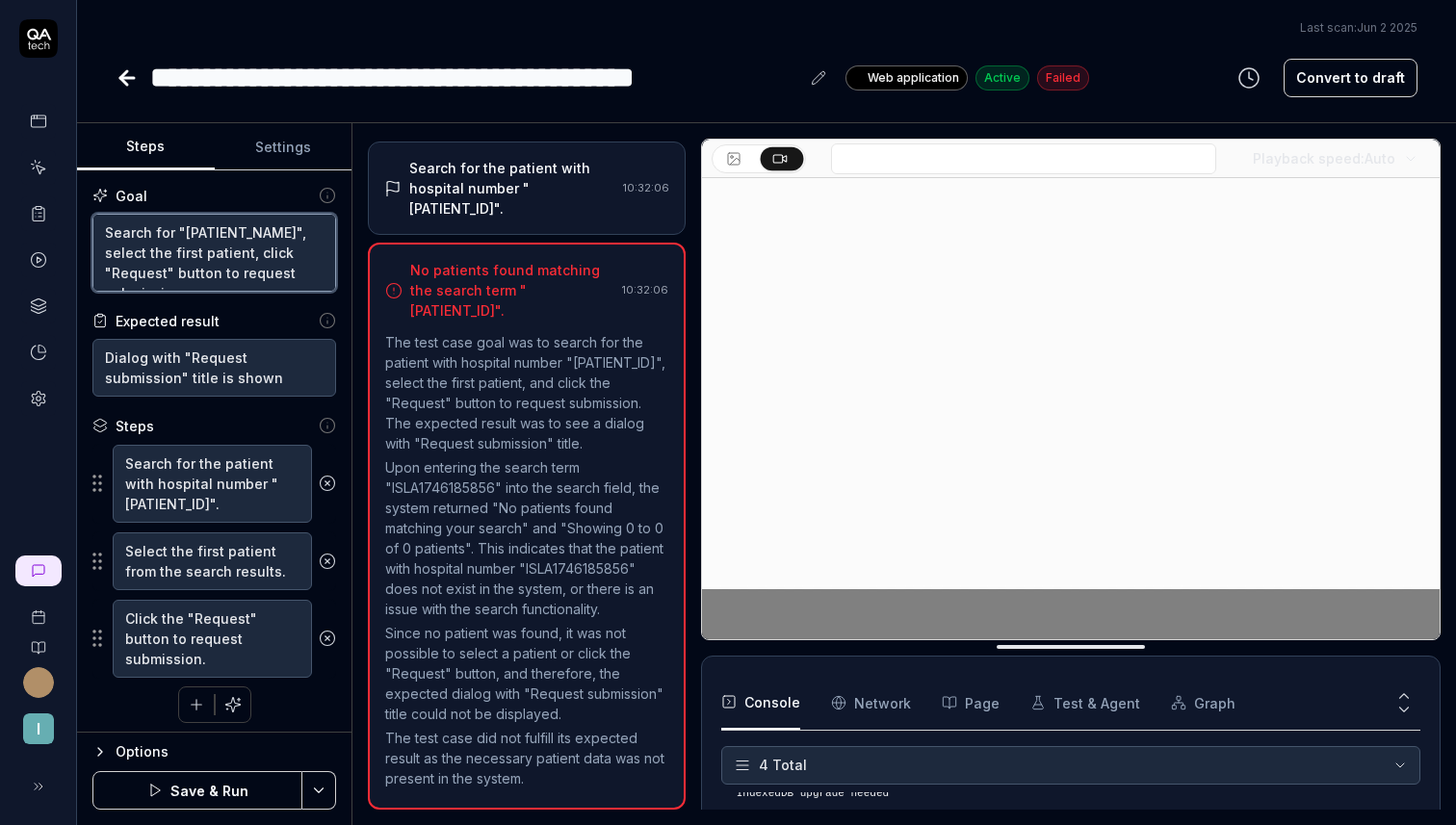 type on "*" 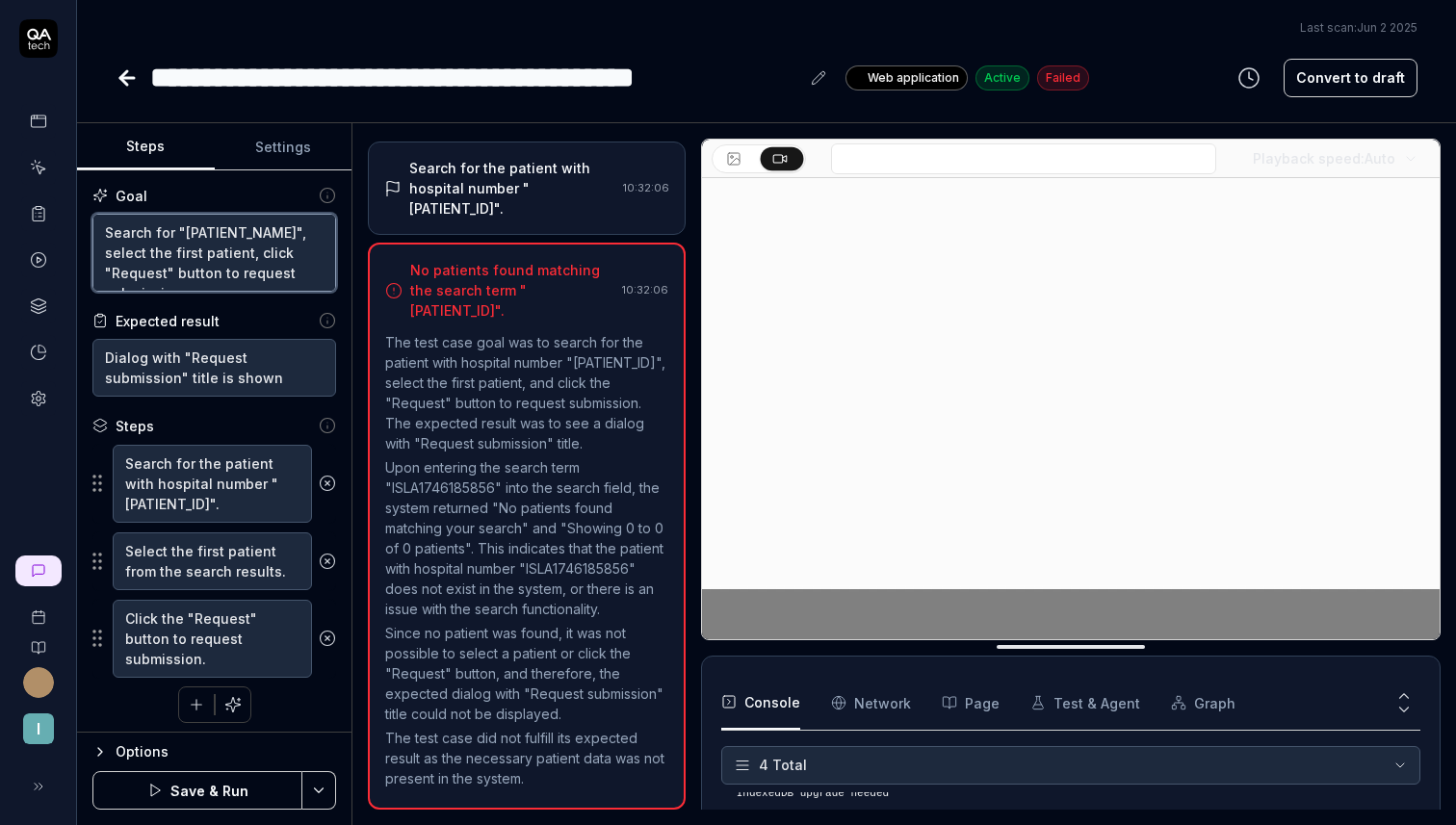 type on "Search for "[PATIENT_NAME]", select the first patient, click "Request" button to request submission" 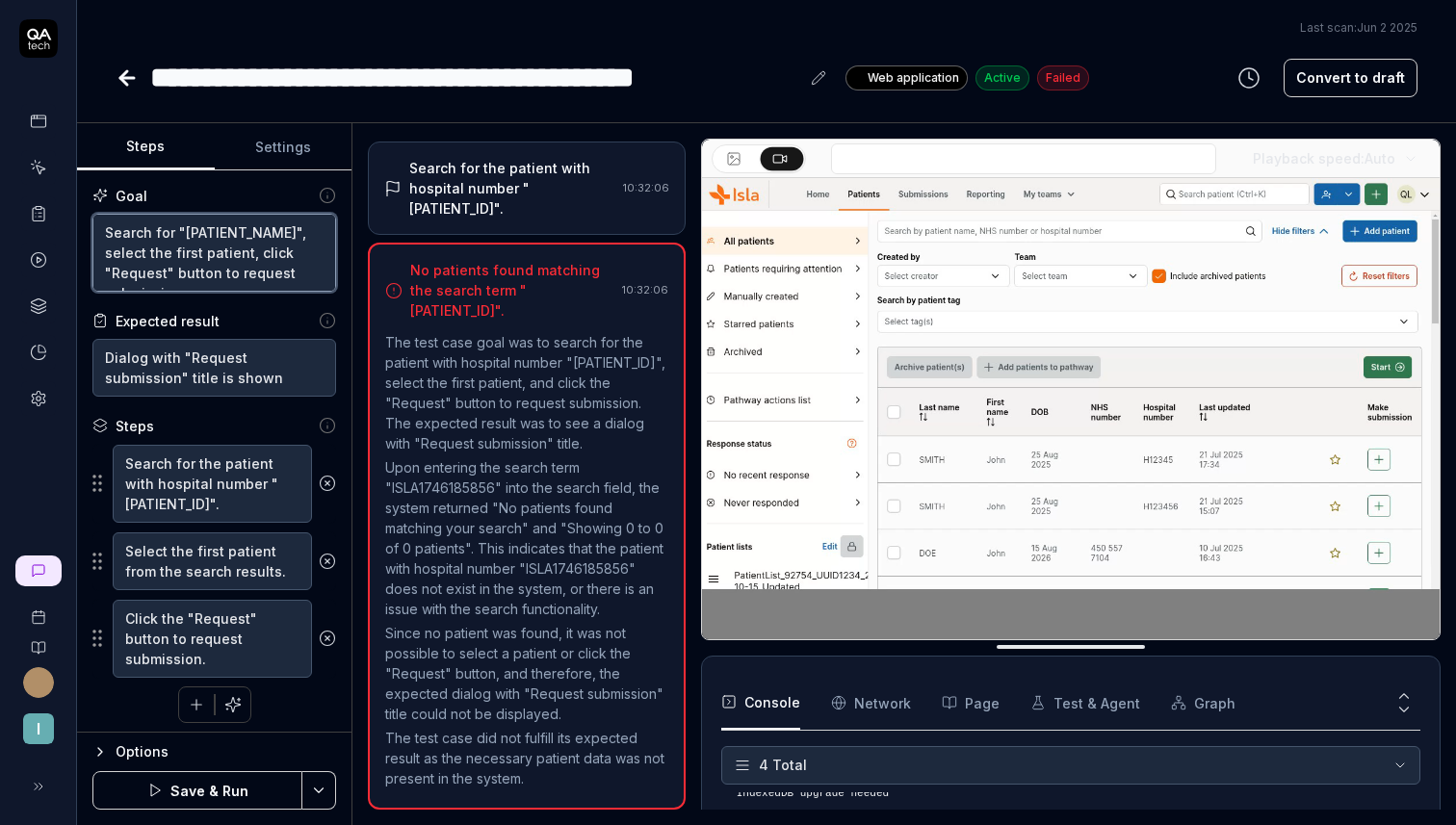 type on "*" 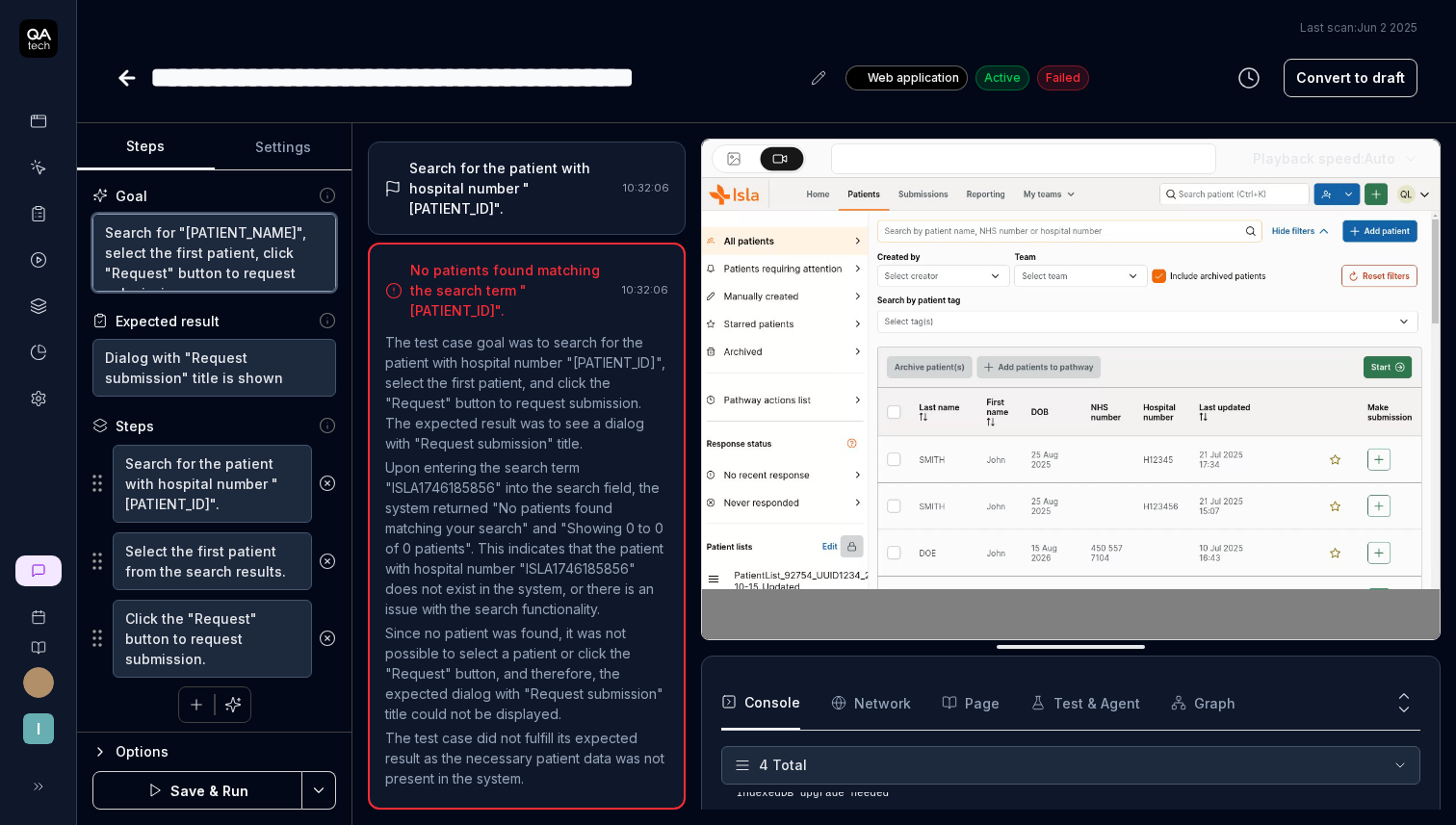 type on "Search for "[PATIENT_NAME]", select the first patient, click "Request" button to request submission" 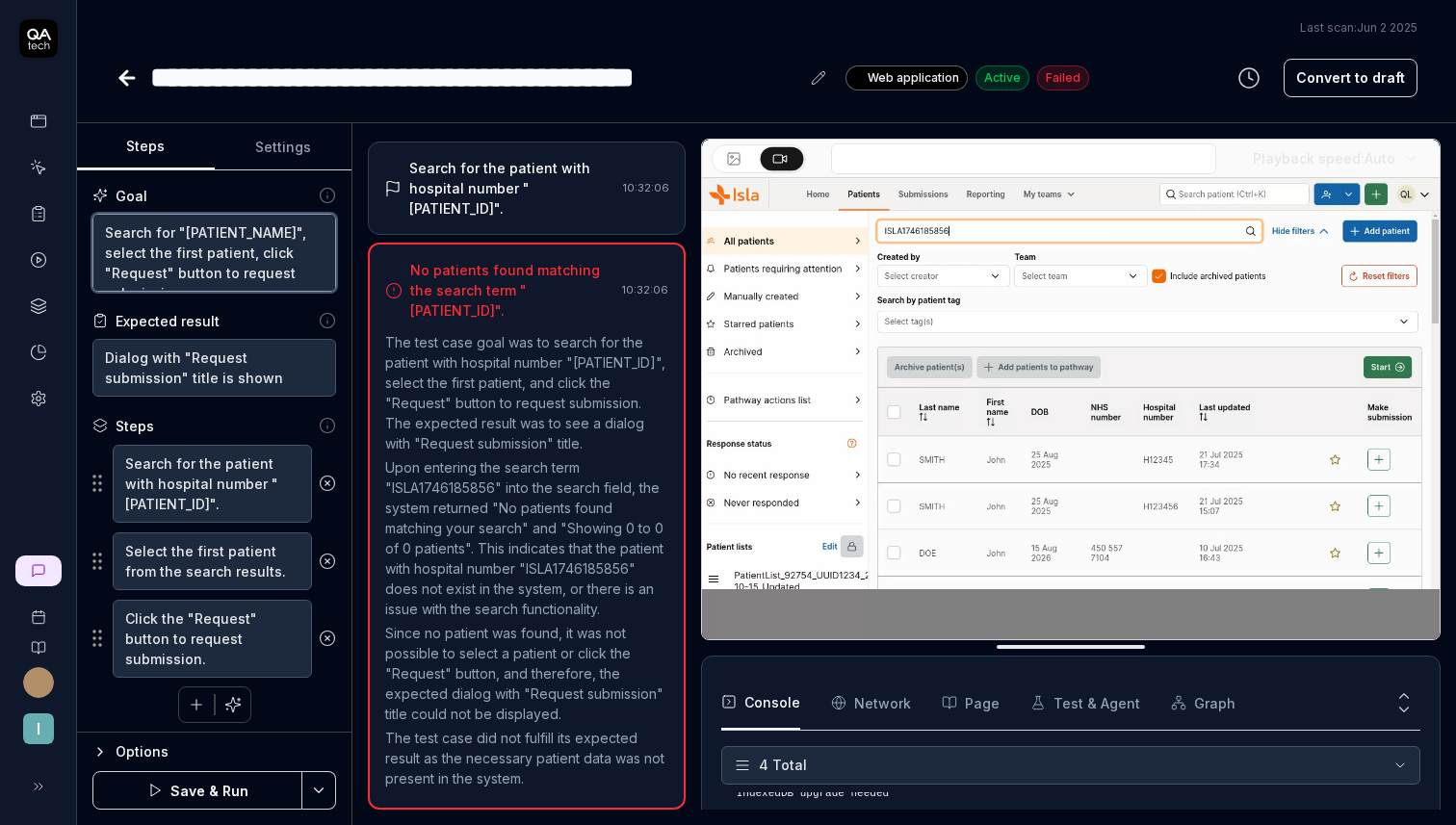 type on "*" 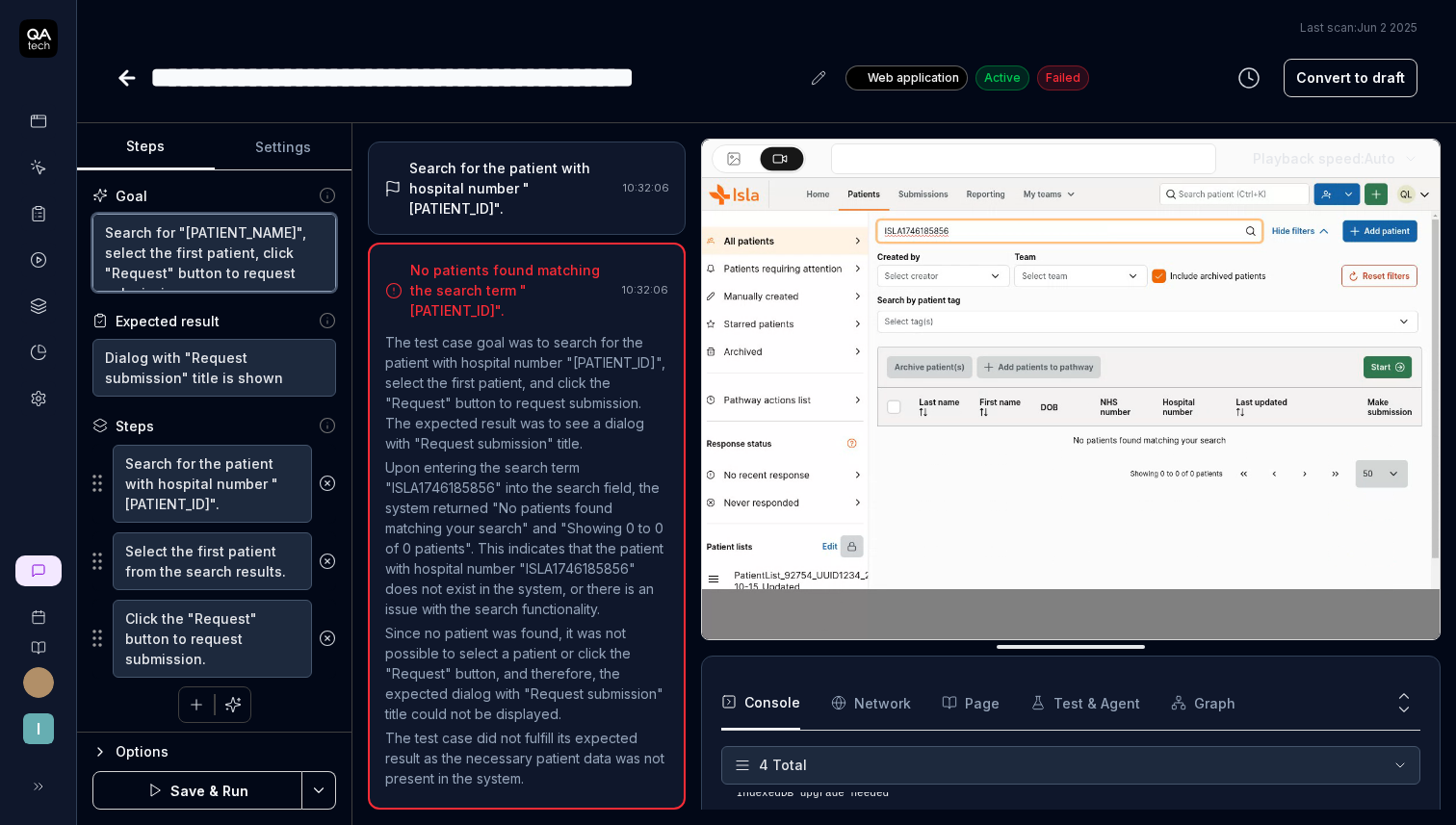 type on "Search for "[PATIENT_NAME]", select the first patient, click "Request" button to request submission" 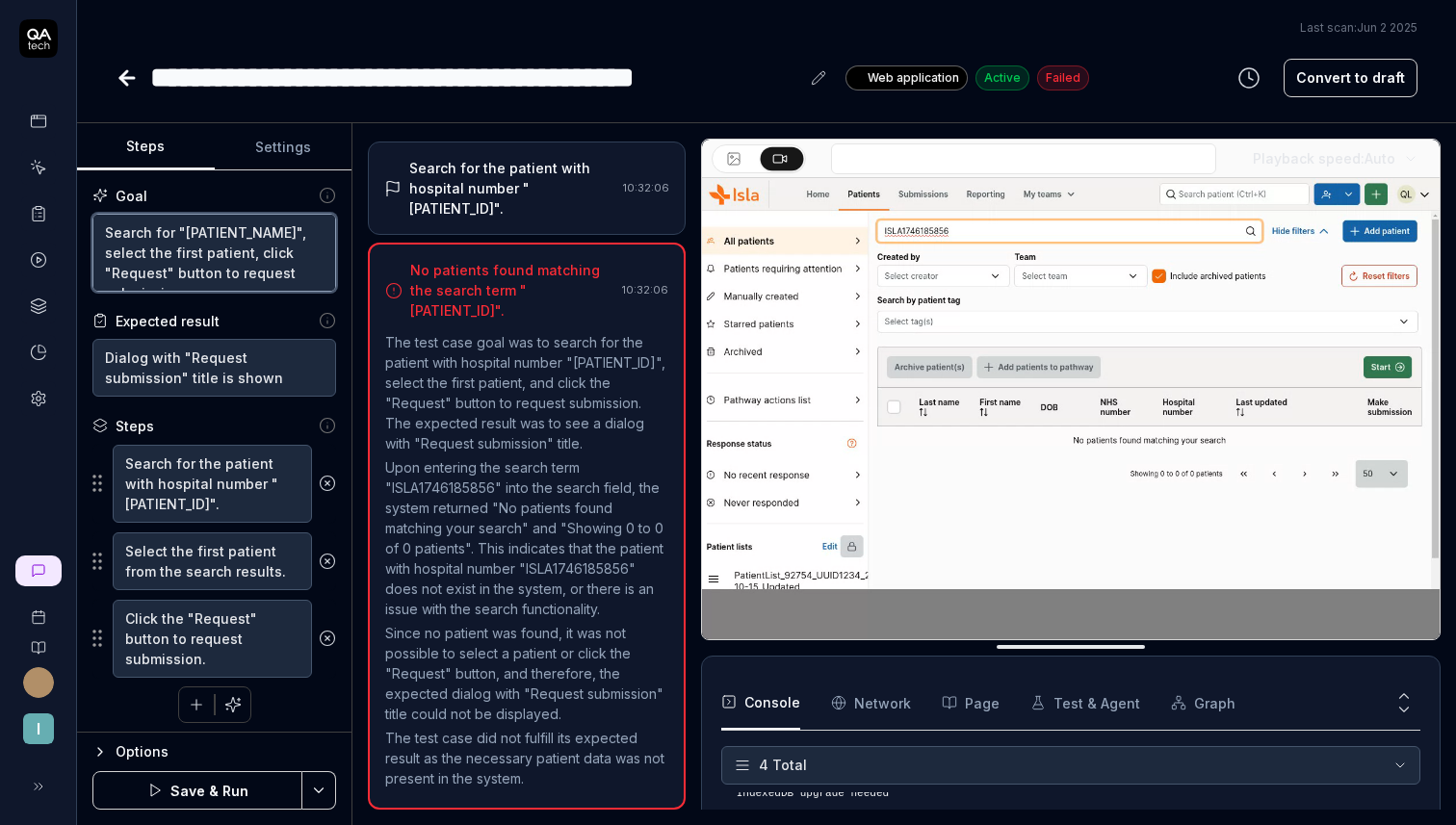 type on "*" 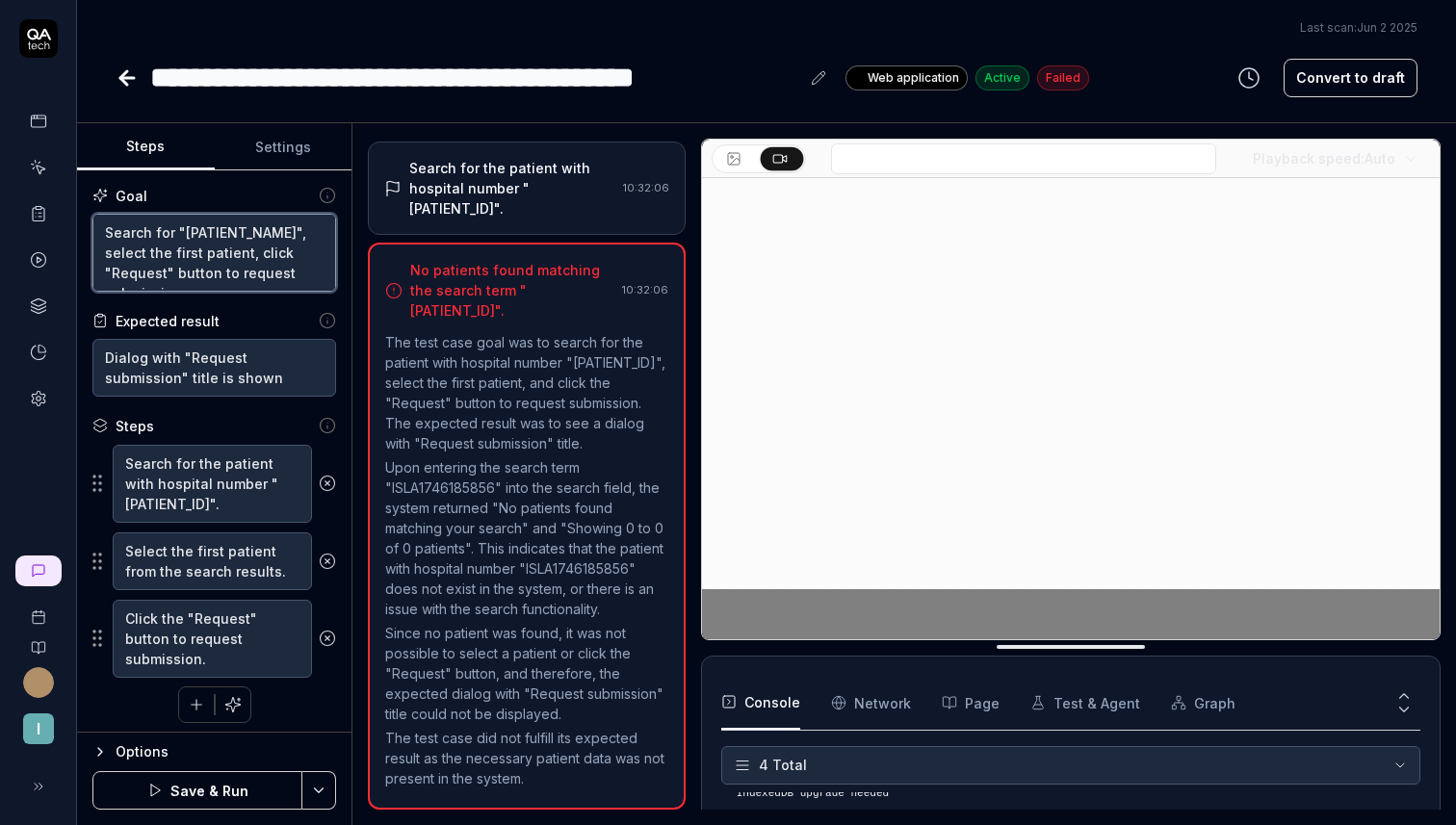 type on "Search for "any", select the first patient, click "Request" button to request submission" 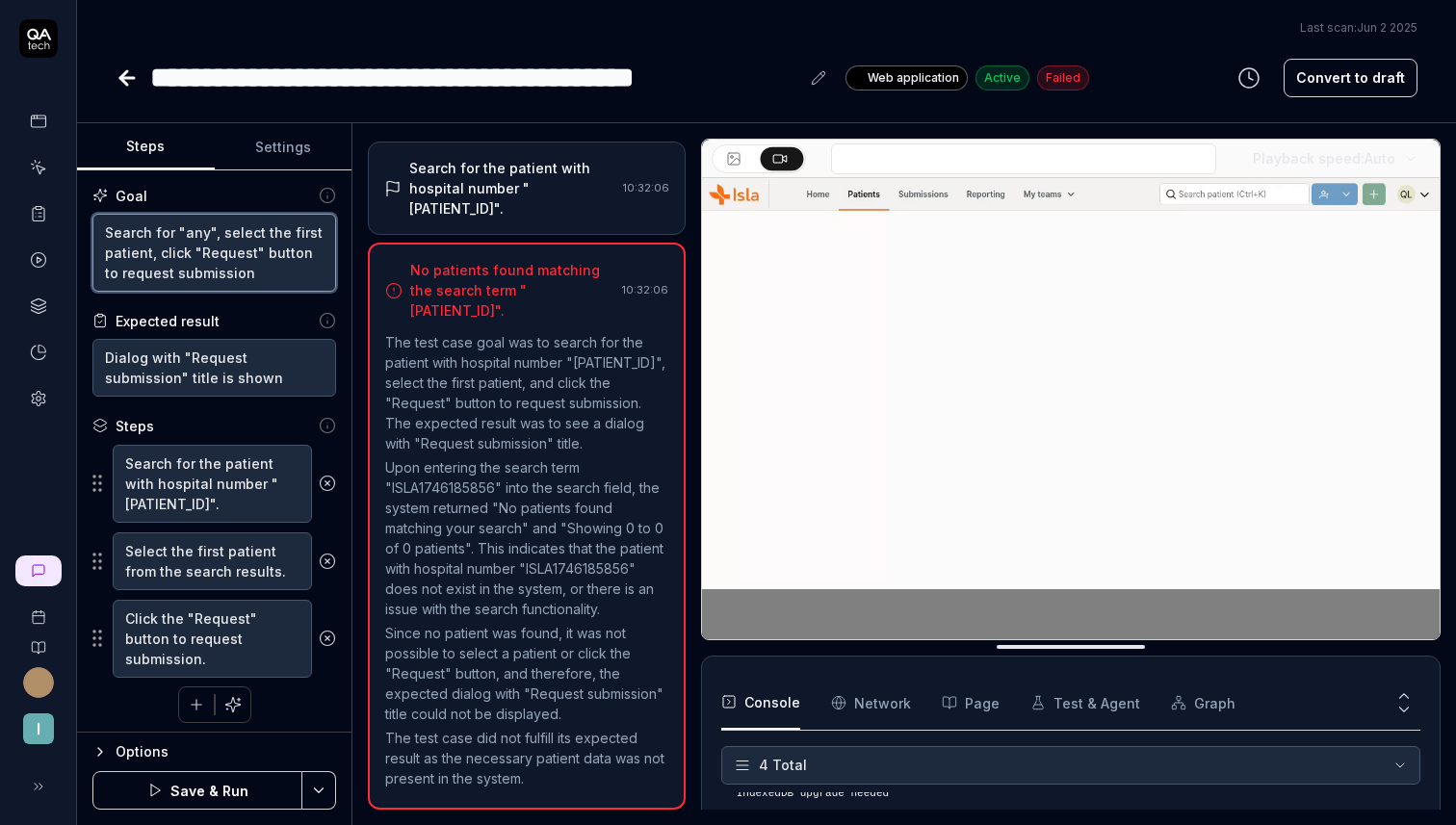 type on "*" 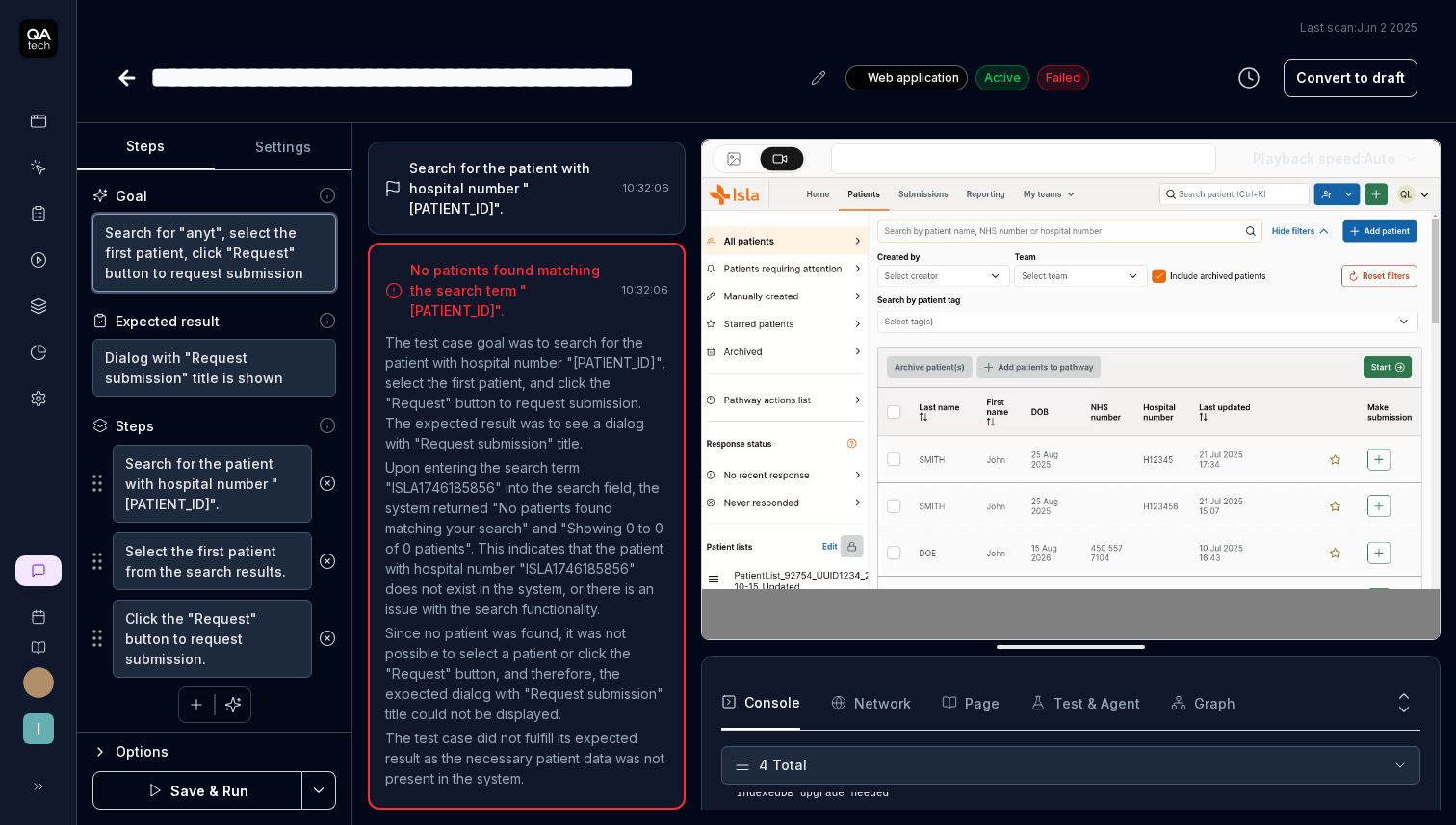 type on "Search for "anyth", select the first patient, click "Request" button to request submission" 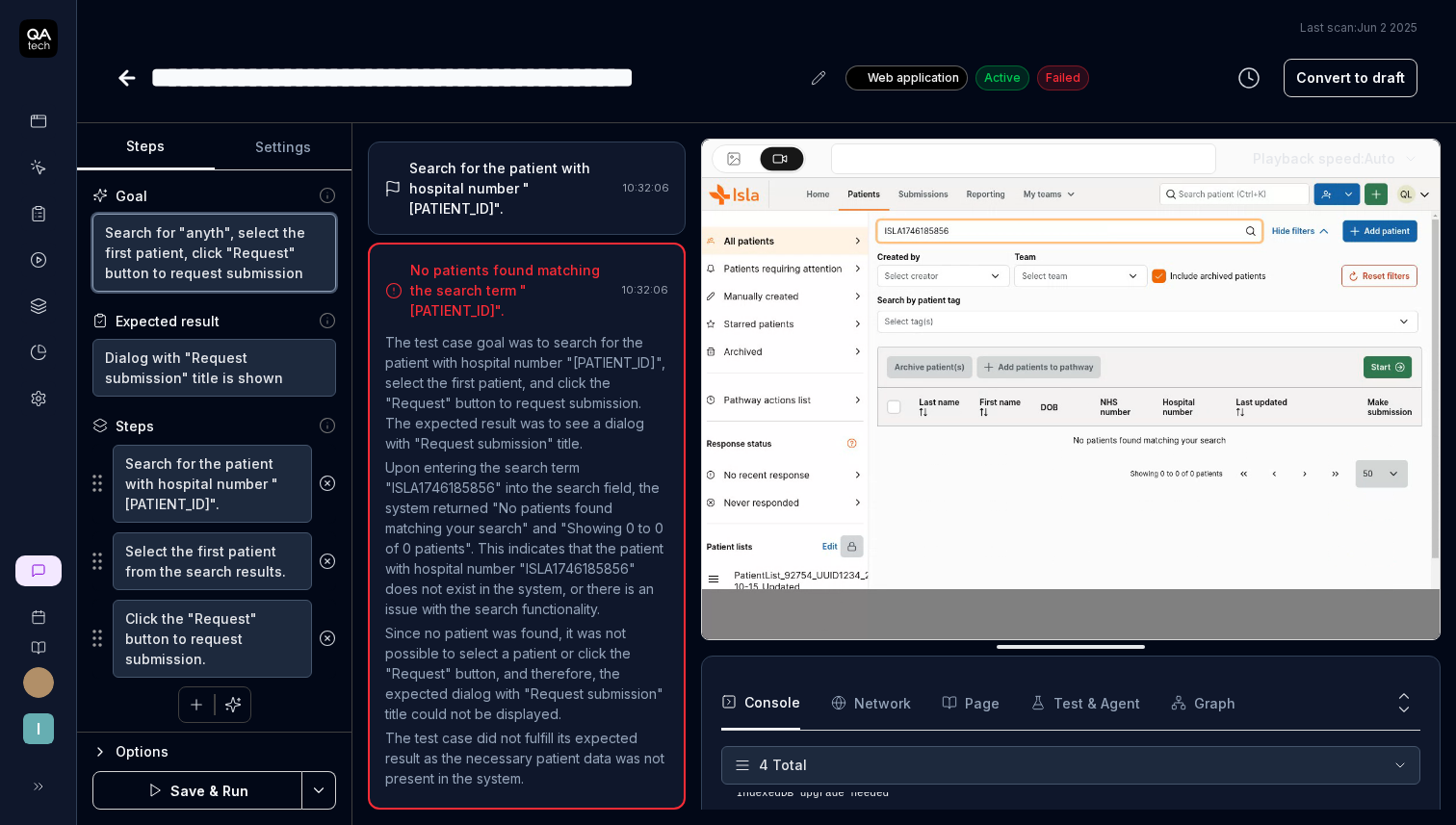type on "*" 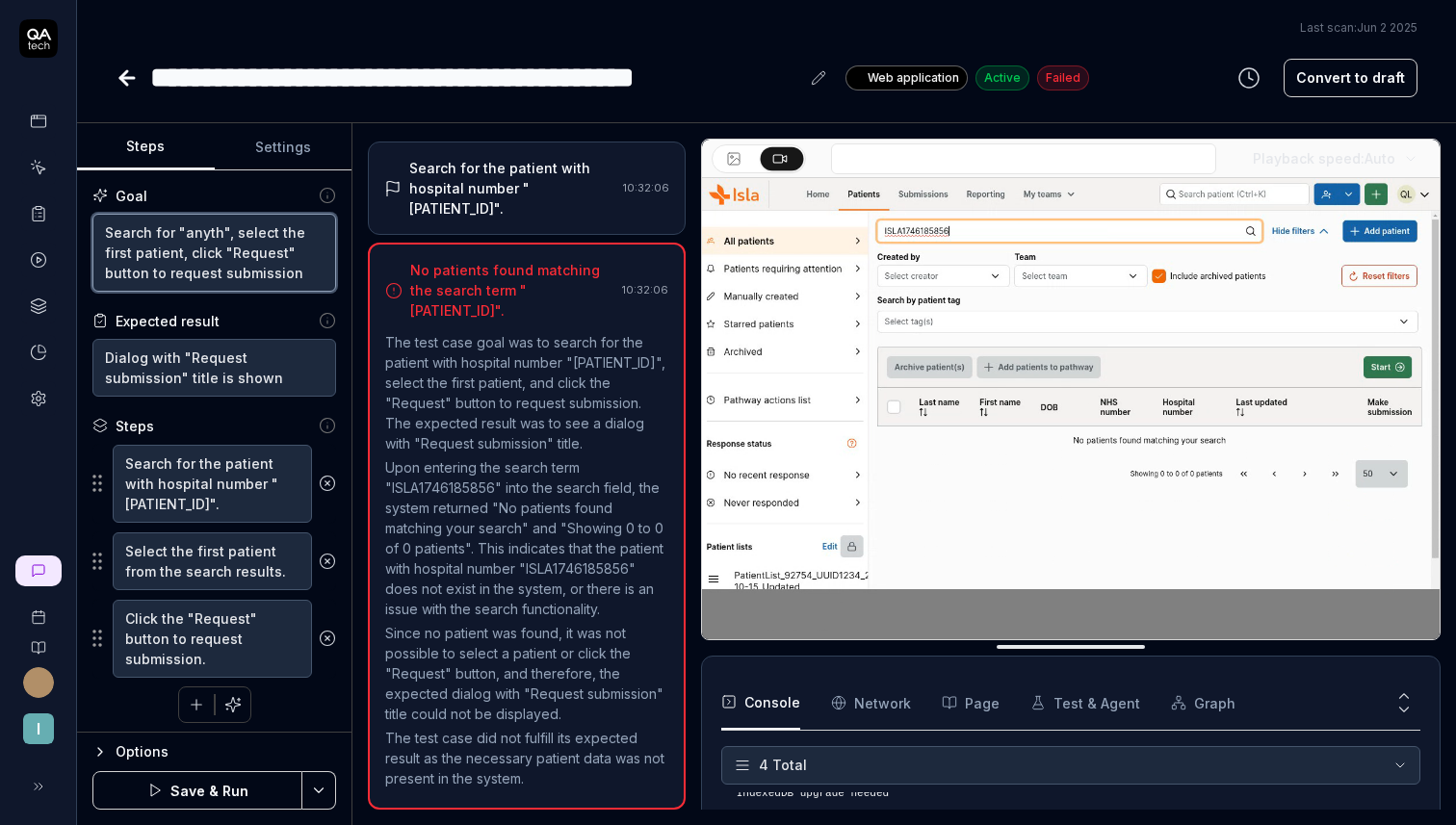 type on "Search for "[PATIENT_NAME]", select the first patient, click "Request" button to request submission" 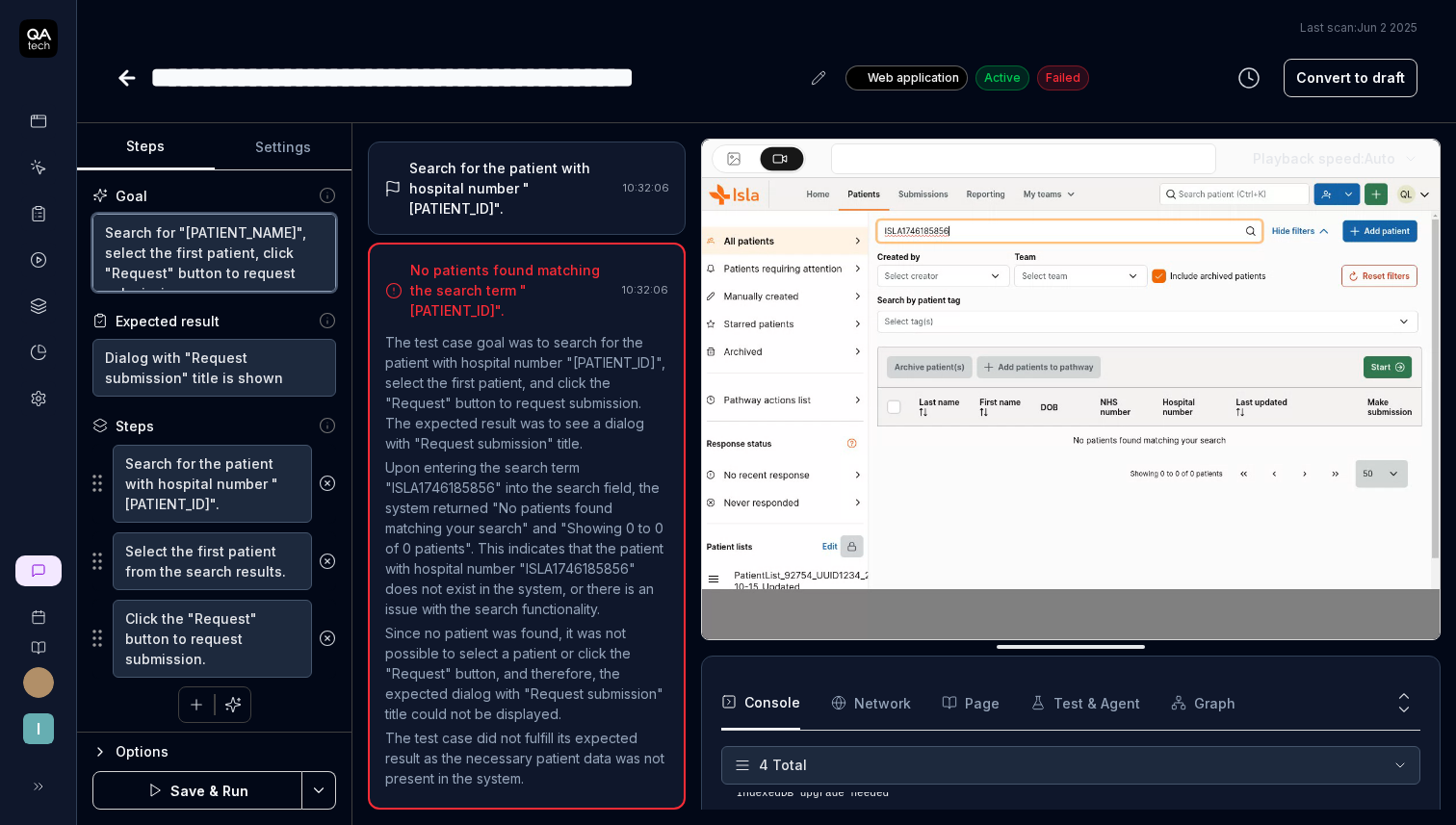 type on "*" 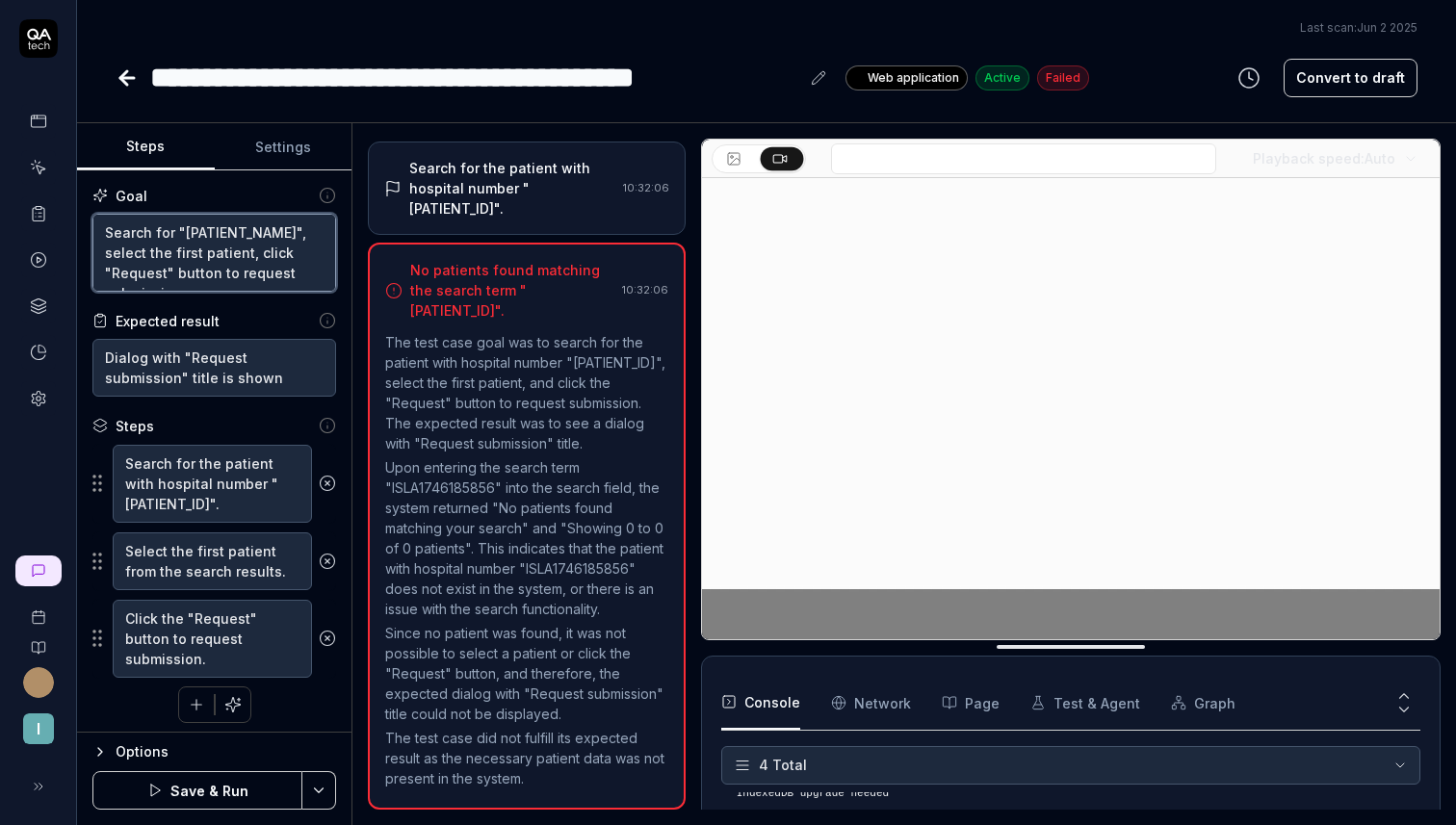 type on "Search for "[PATIENT_NAME]", select the first patient, click "Request" button to request submission" 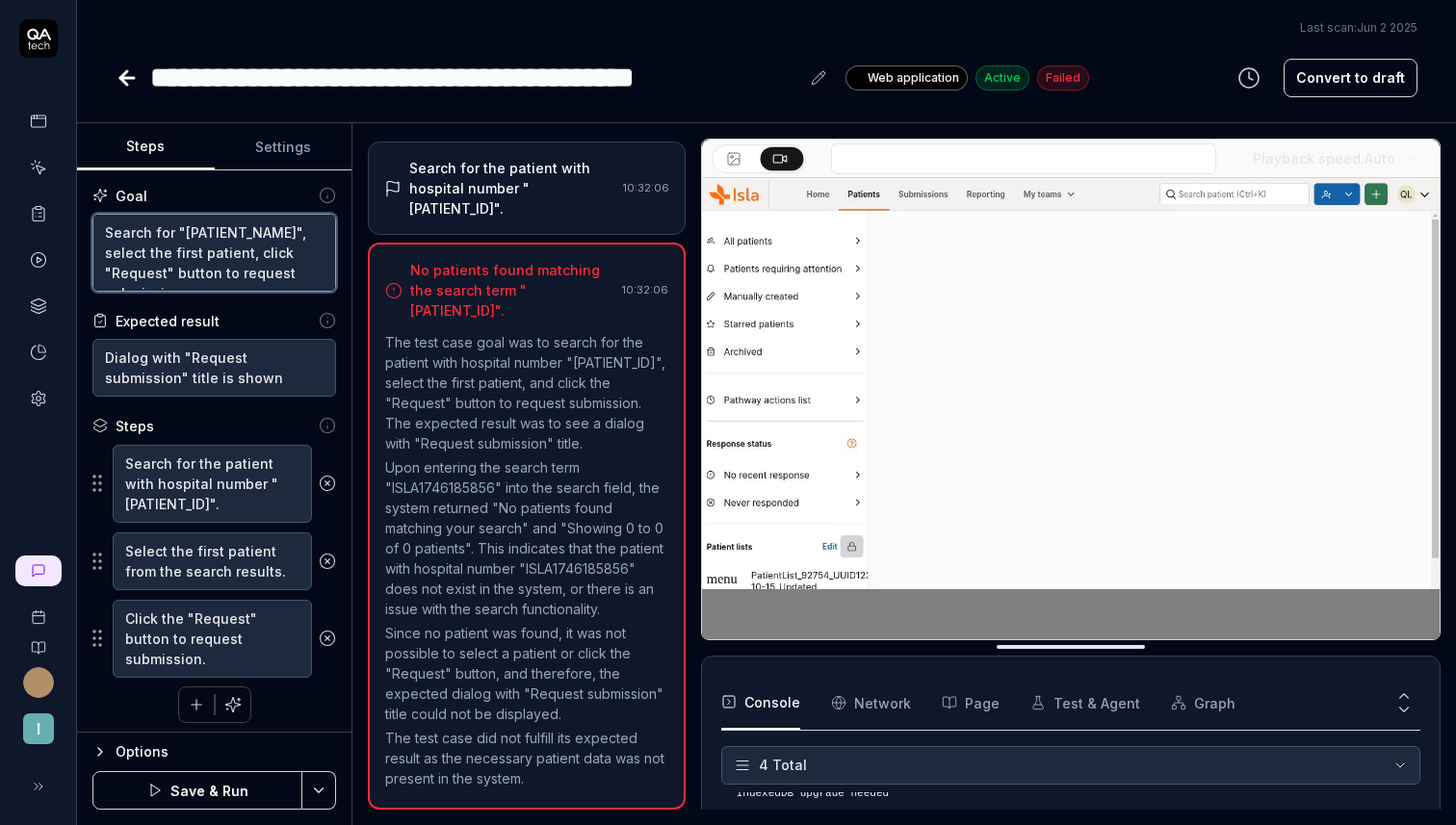 type on "*" 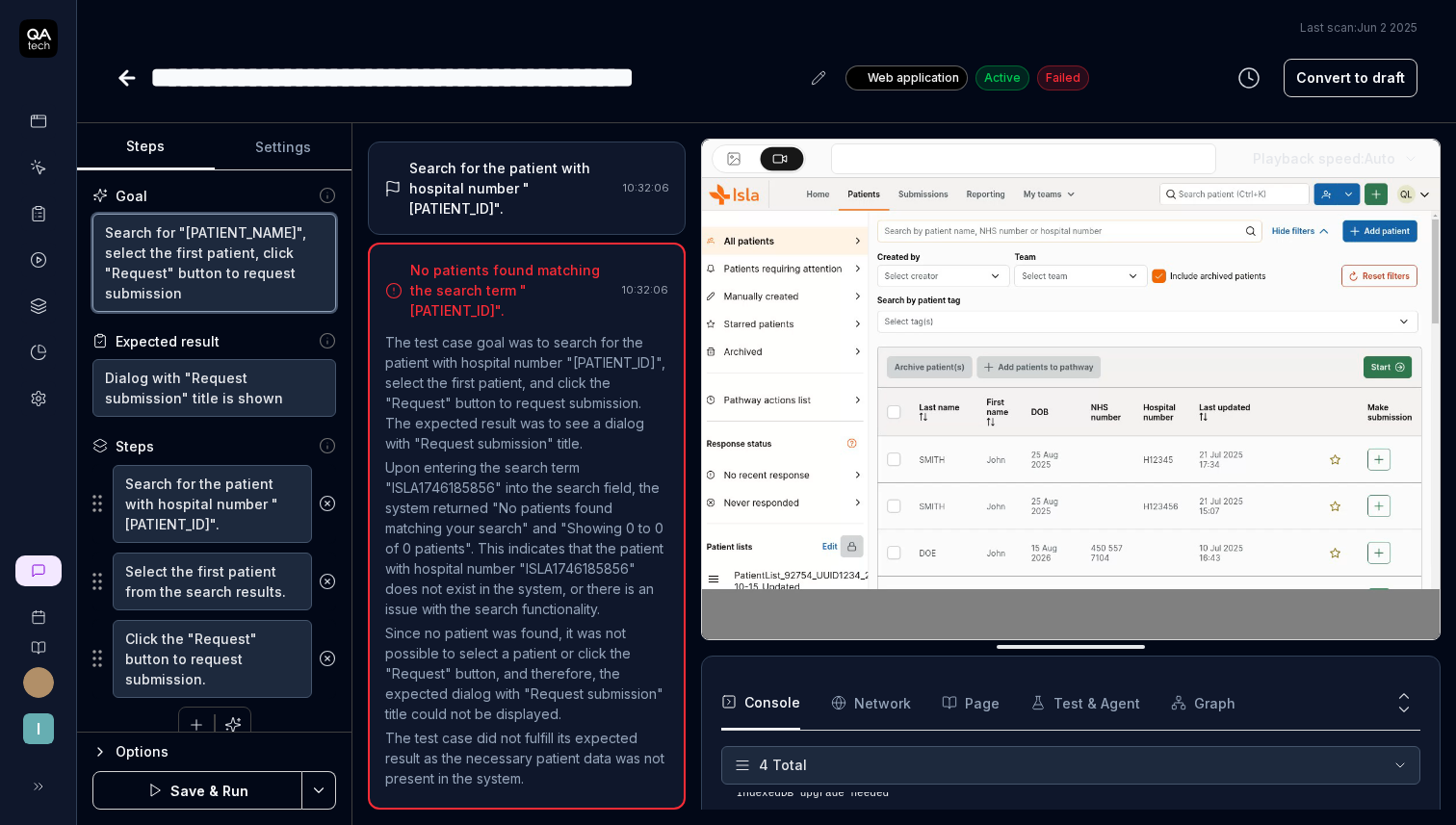 type on "Search for "[PATIENT_NAME]", select the first patient, click "Request" button to request submission" 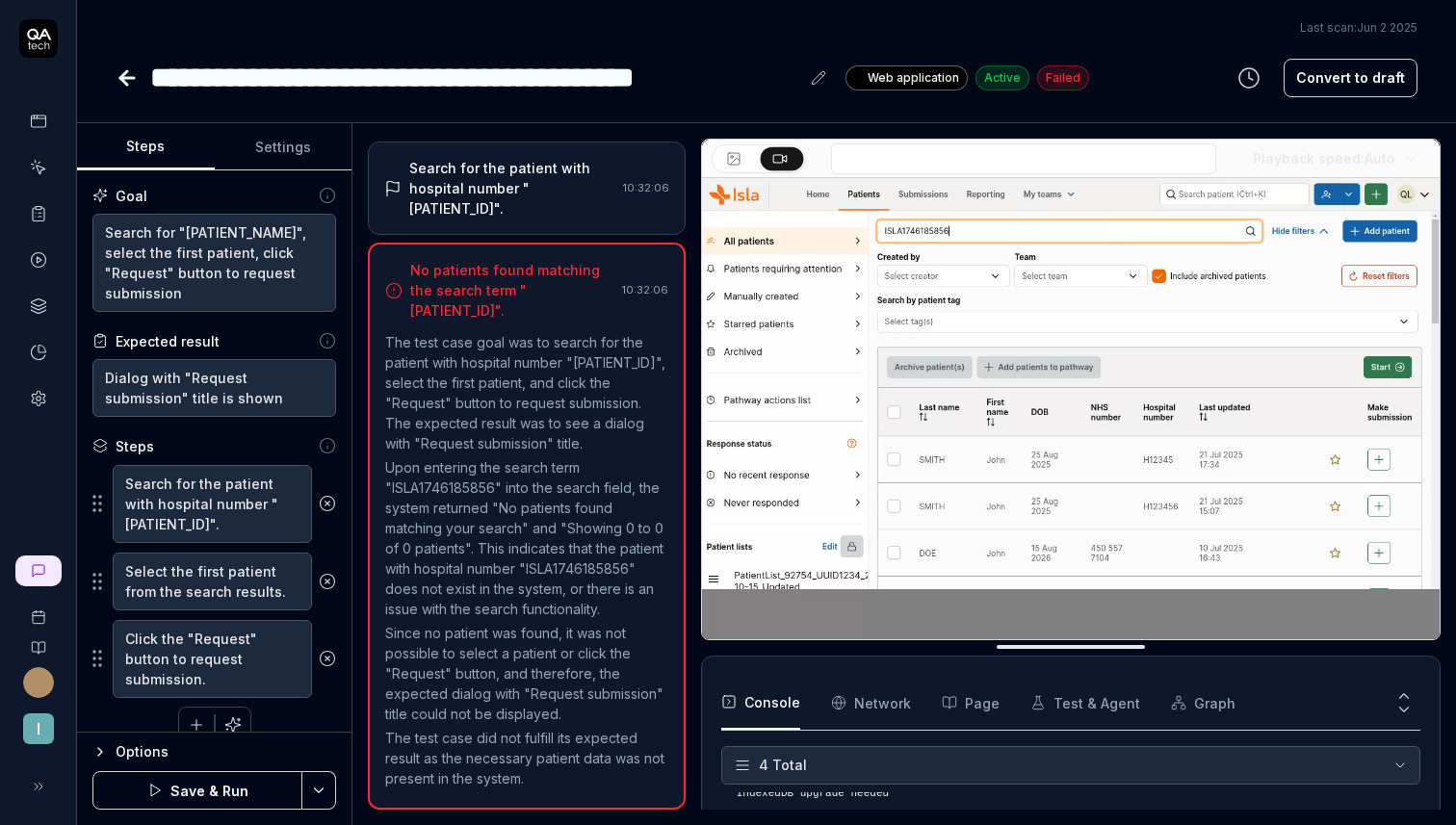 click 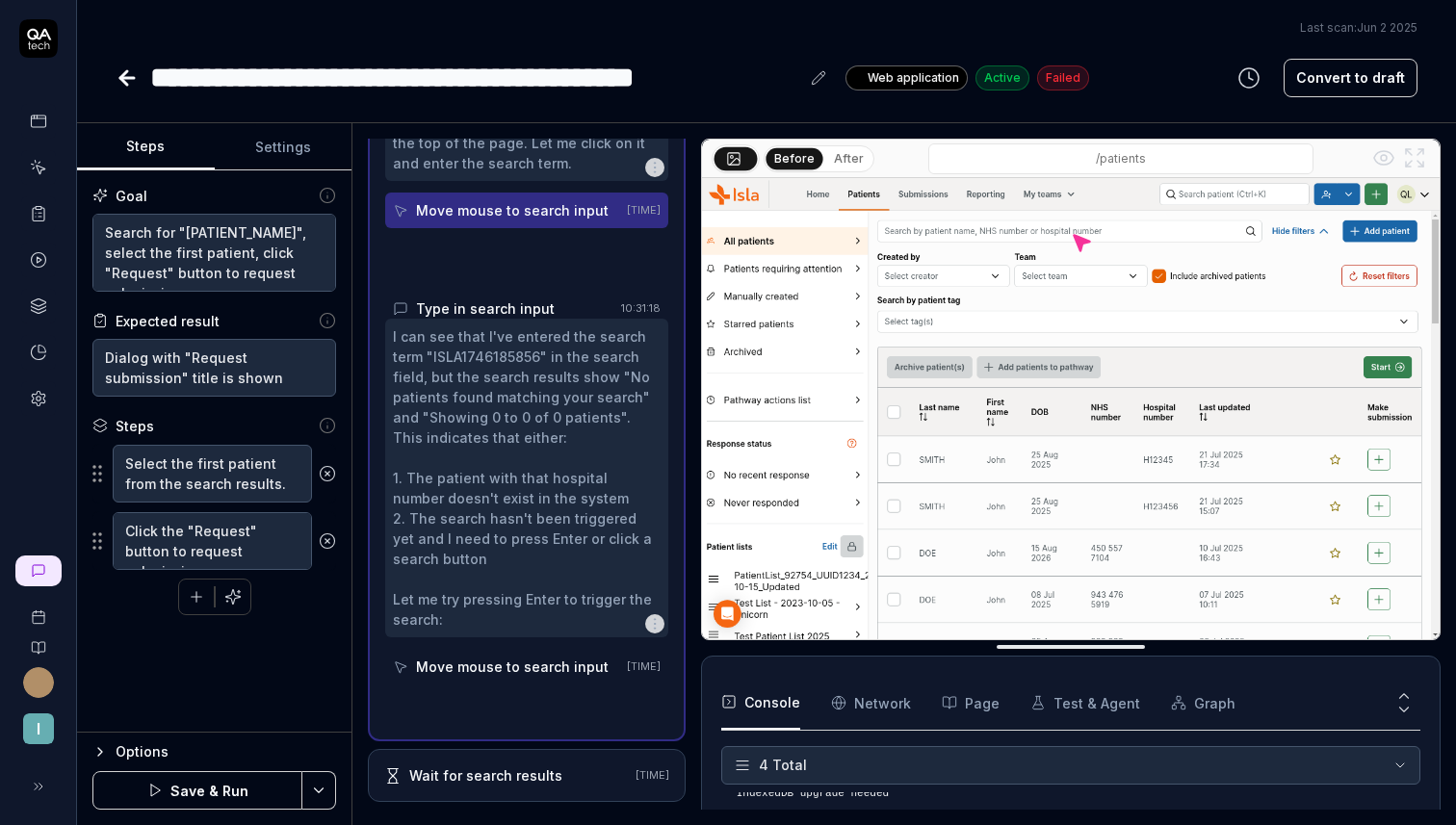 scroll, scrollTop: 205, scrollLeft: 0, axis: vertical 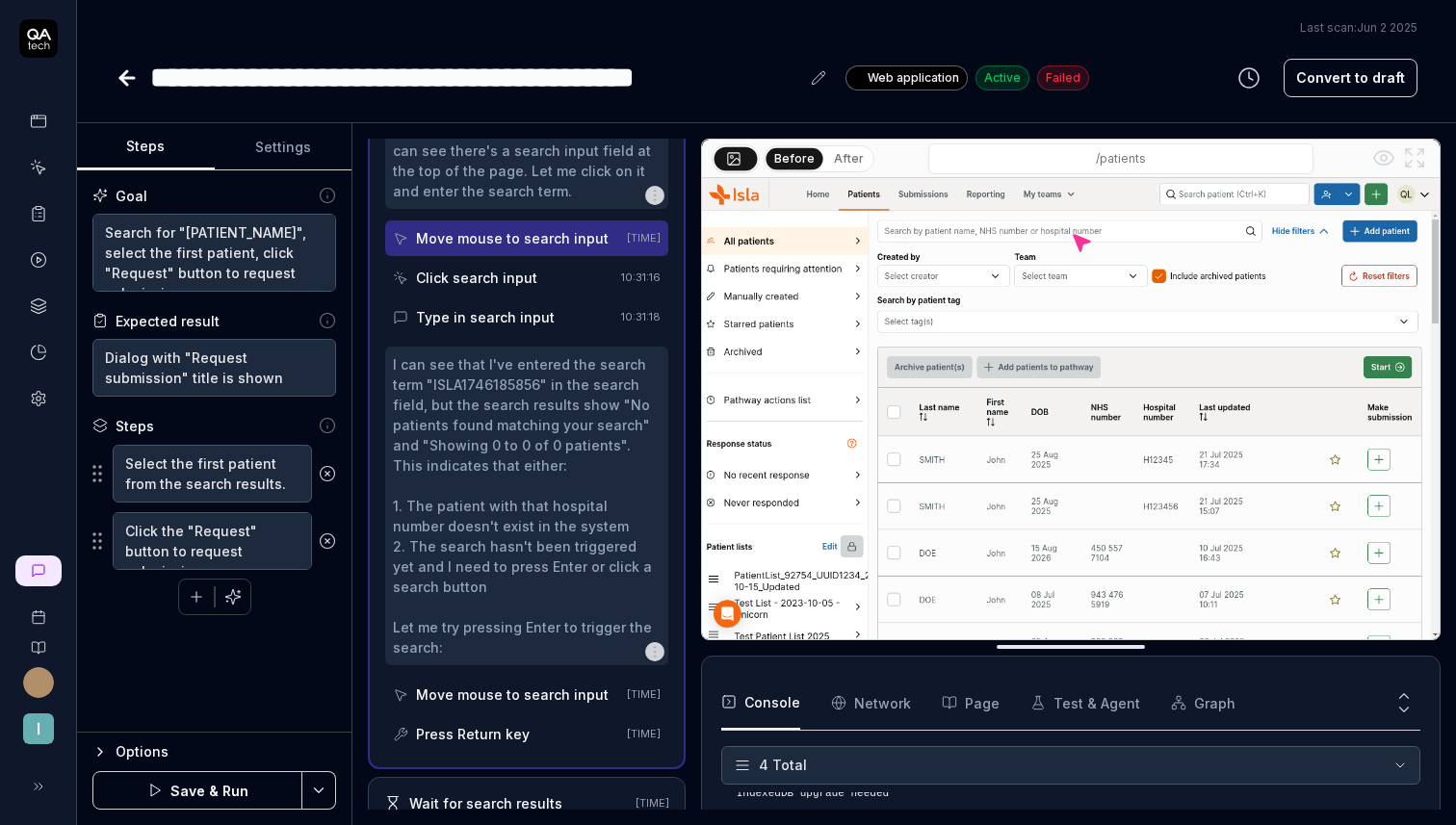 click 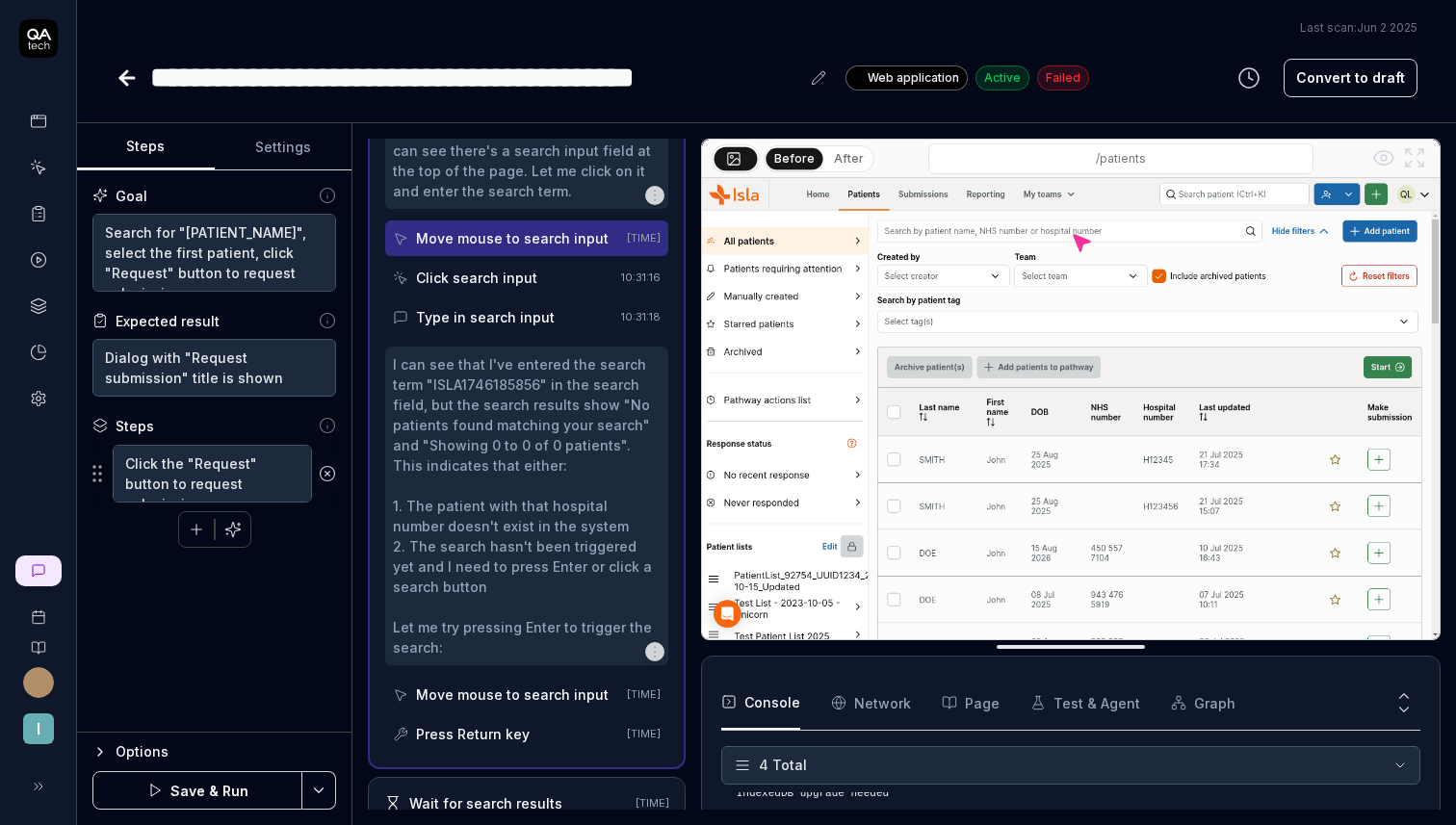 click 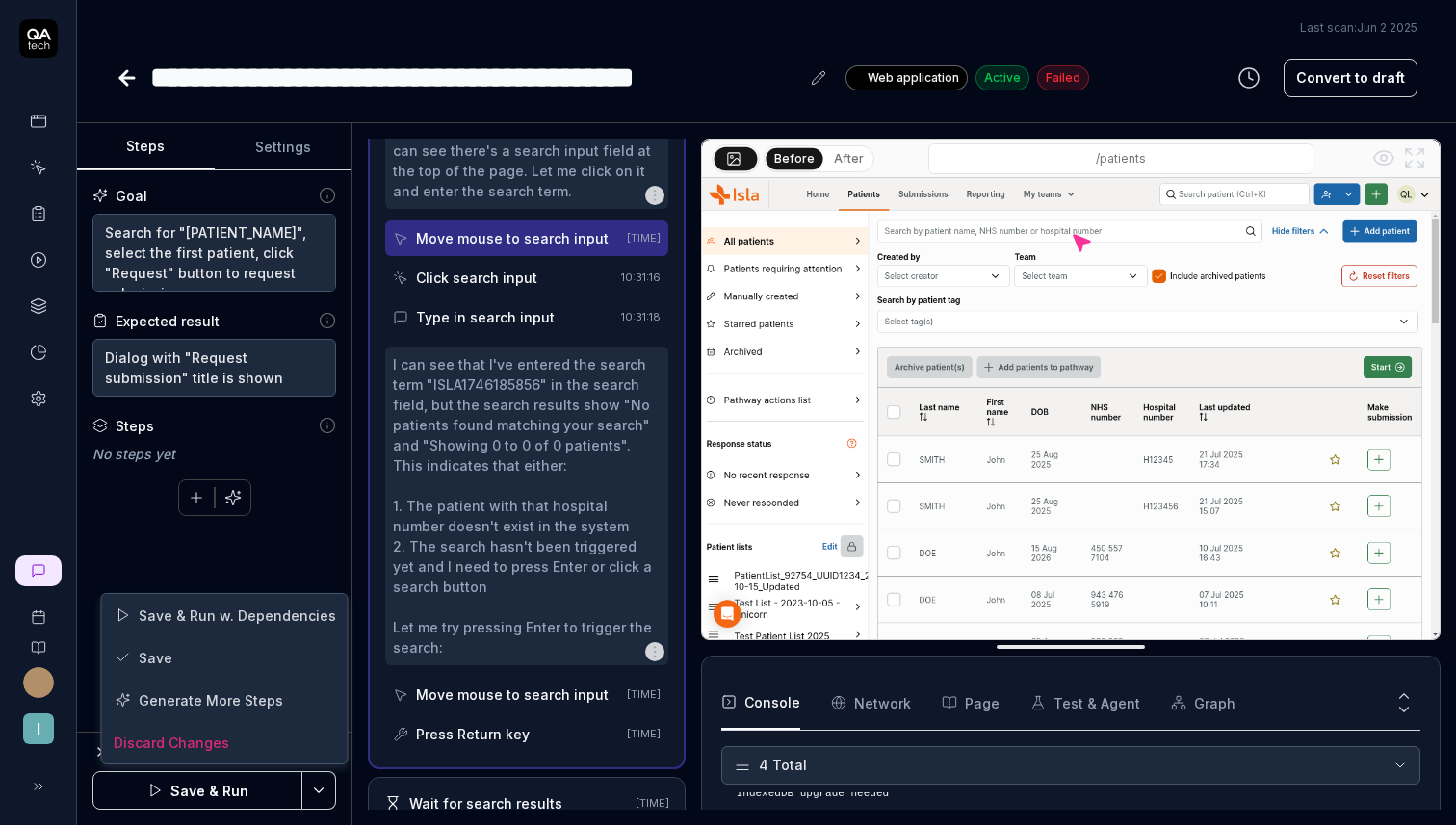 click on "**********" at bounding box center [728, 412] 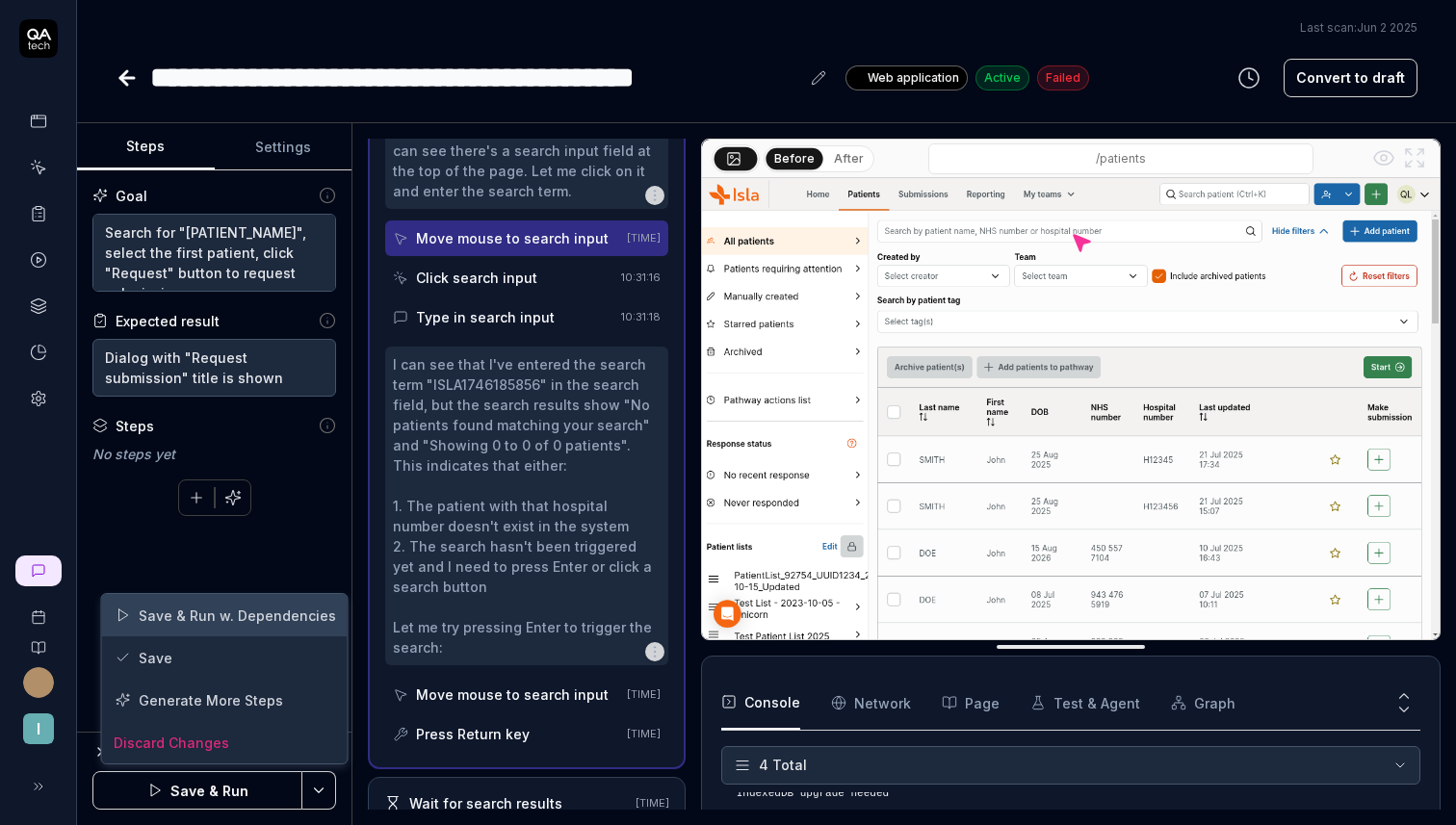 click on "Save & Run w. Dependencies" at bounding box center [224, 615] 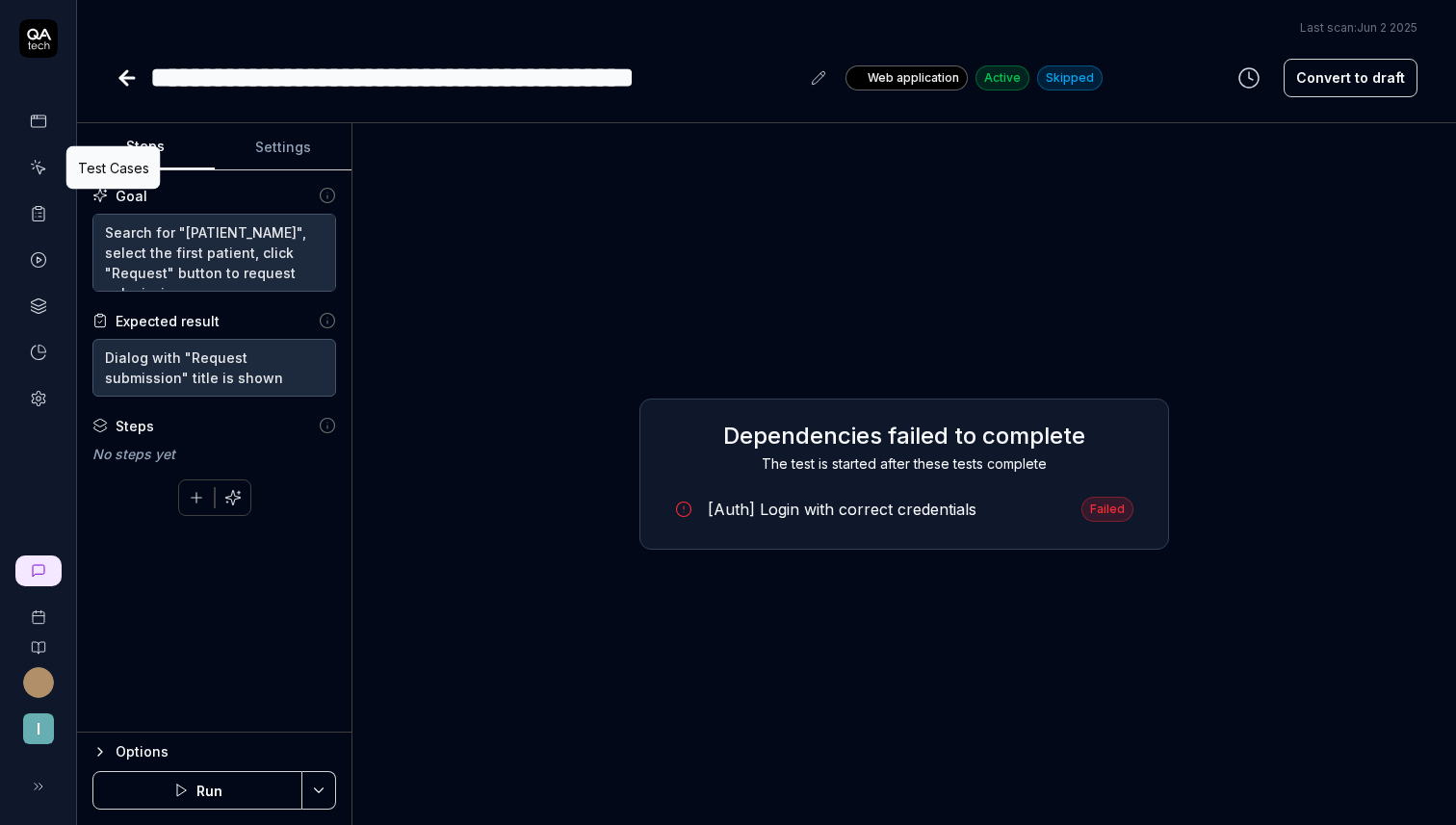 click 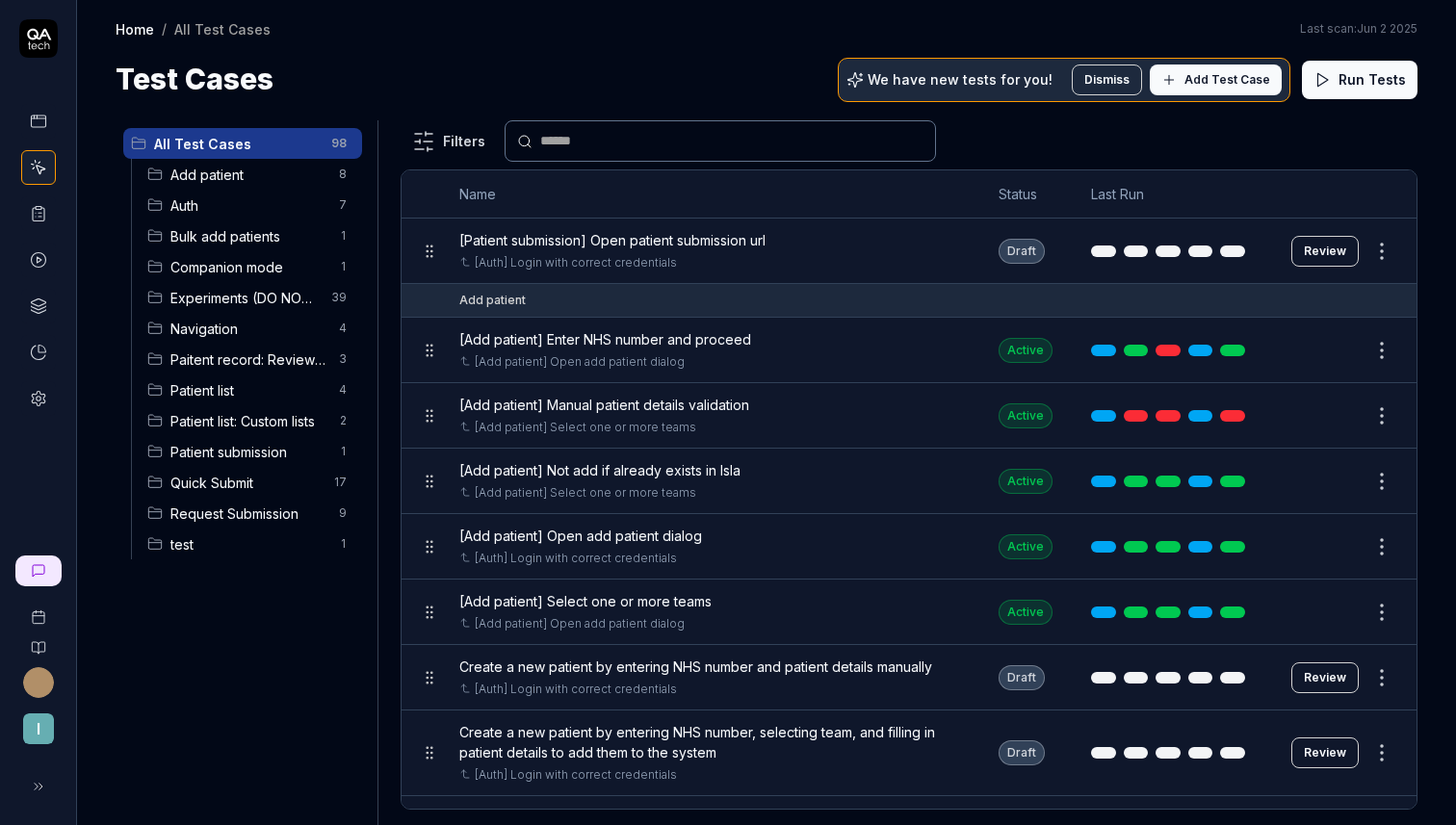 click 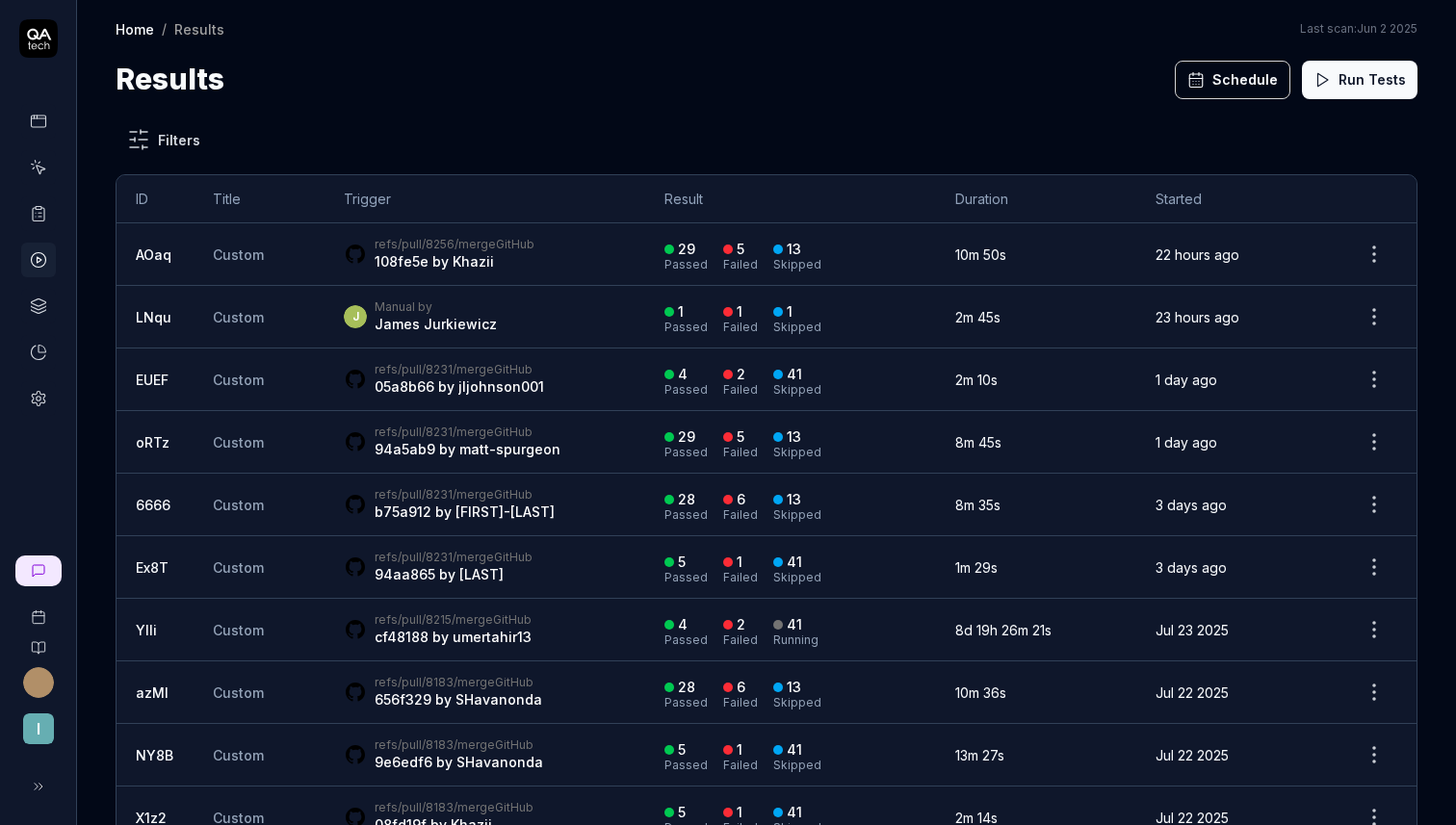 click on "refs/pull/8256/merge GitHub 108fe5e by [USER_NAME]" at bounding box center (484, 254) 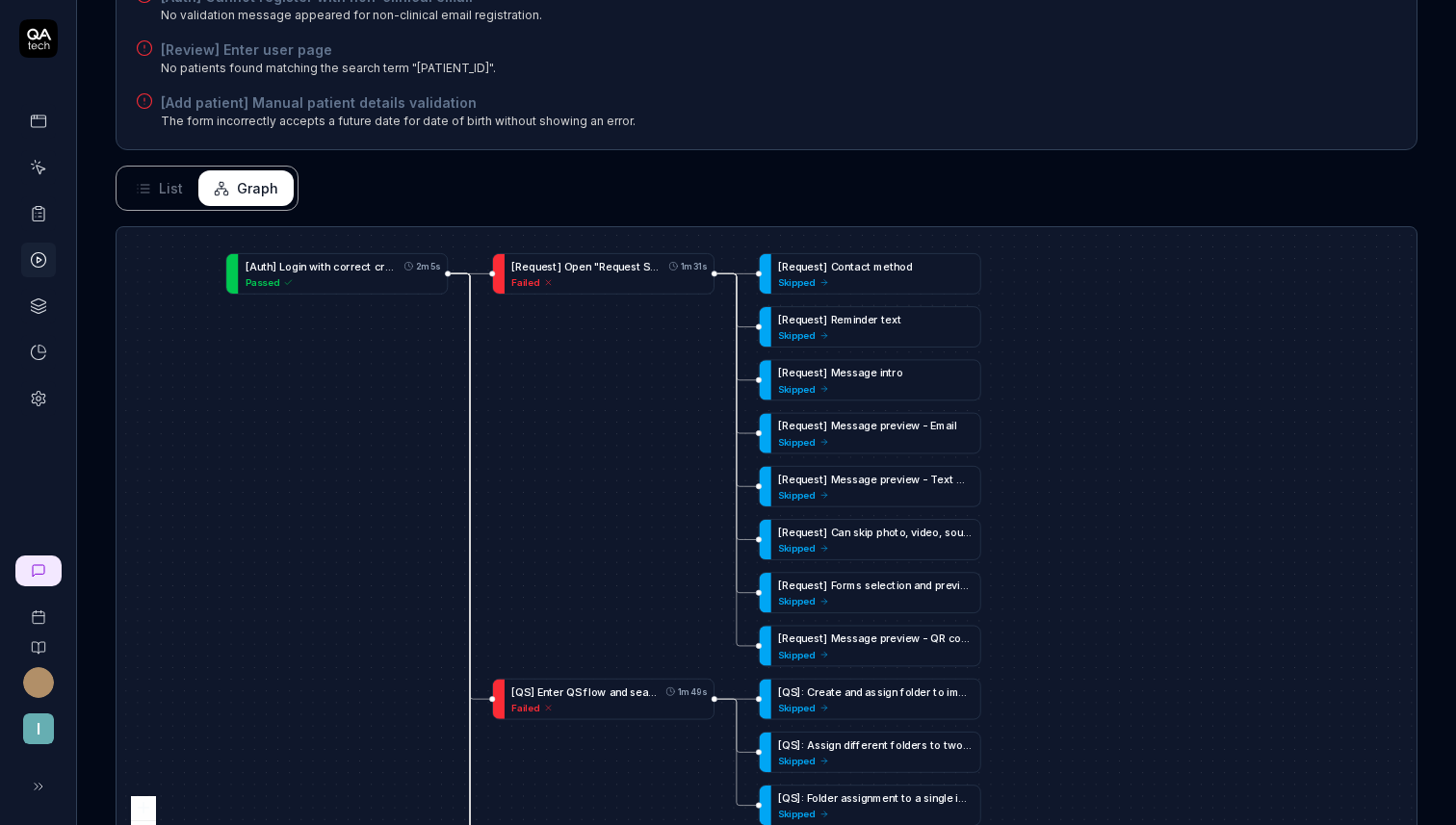 scroll, scrollTop: 596, scrollLeft: 0, axis: vertical 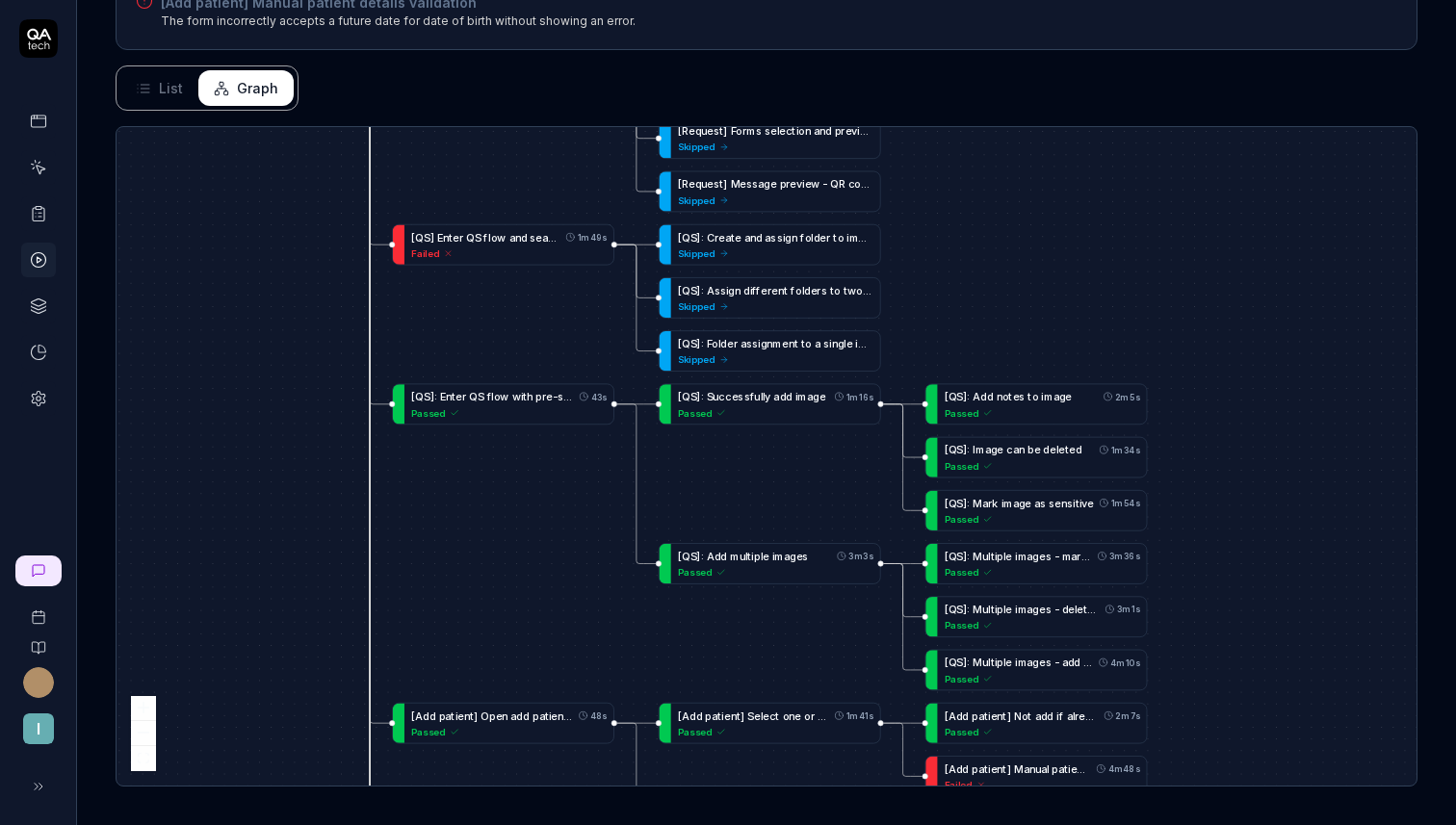 drag, startPoint x: 1160, startPoint y: 475, endPoint x: 1043, endPoint y: 96, distance: 396.64846 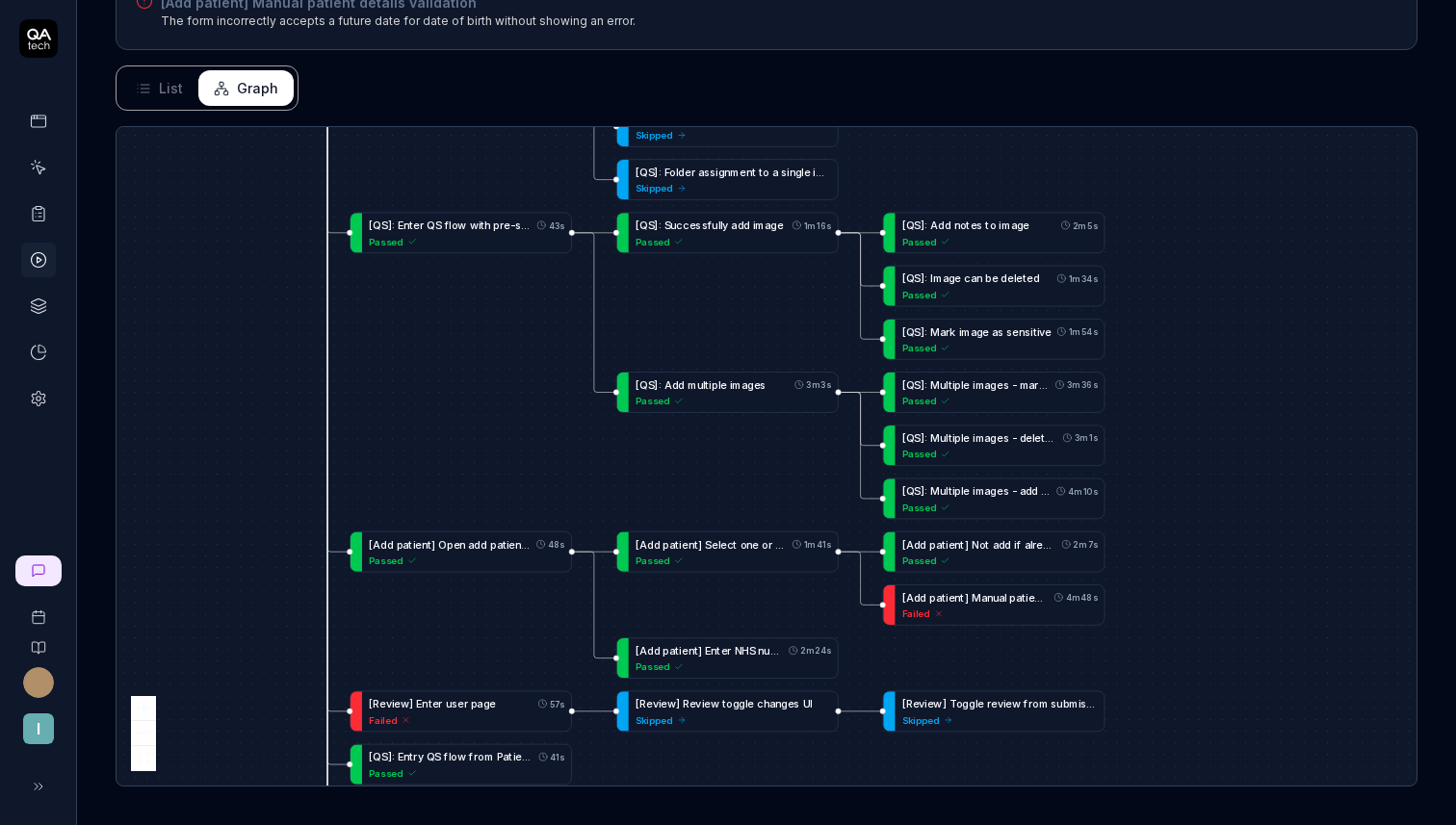 drag, startPoint x: 1263, startPoint y: 387, endPoint x: 1210, endPoint y: 147, distance: 245.78242 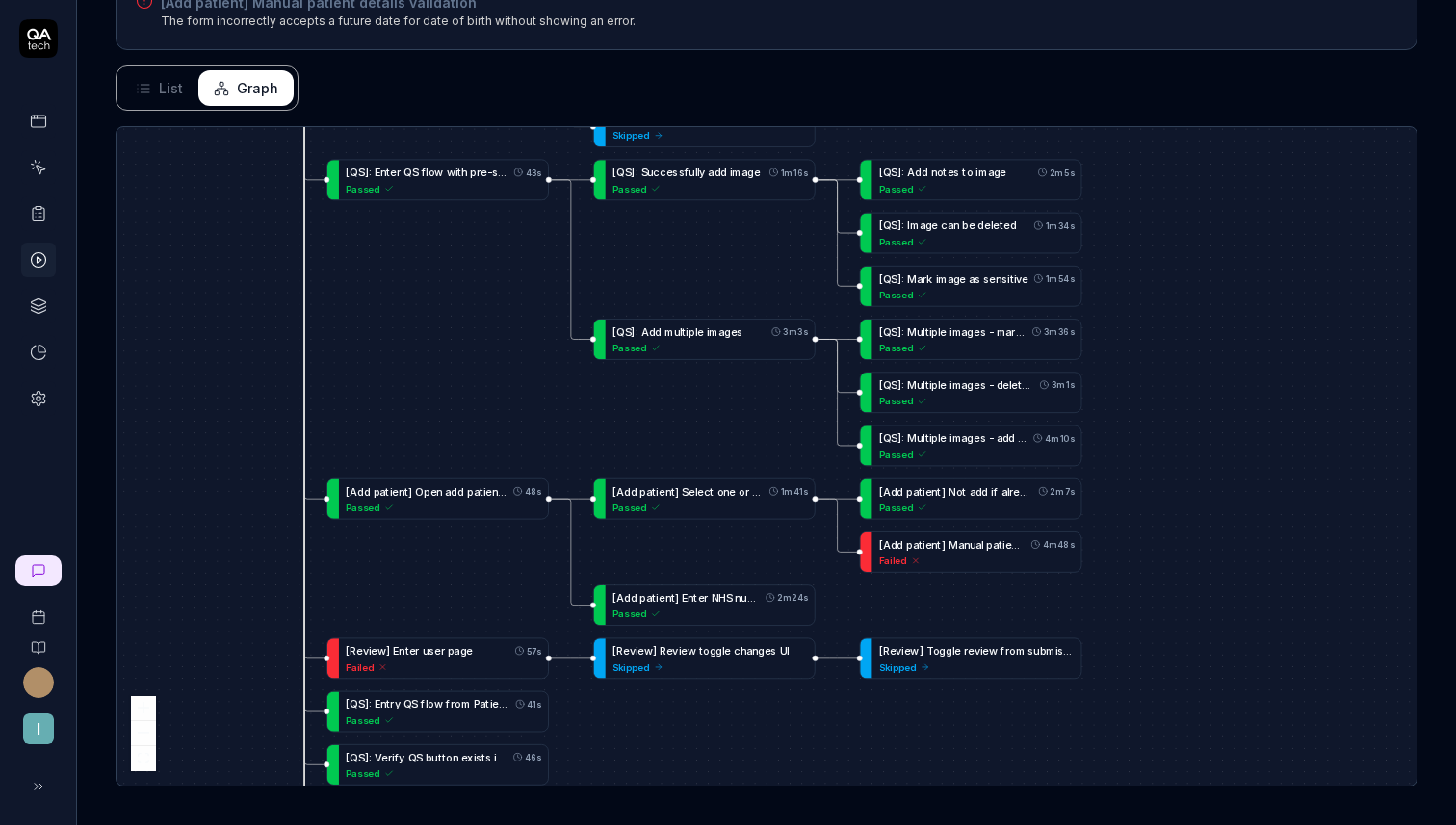 drag, startPoint x: 1150, startPoint y: 334, endPoint x: 1206, endPoint y: 642, distance: 313.04952 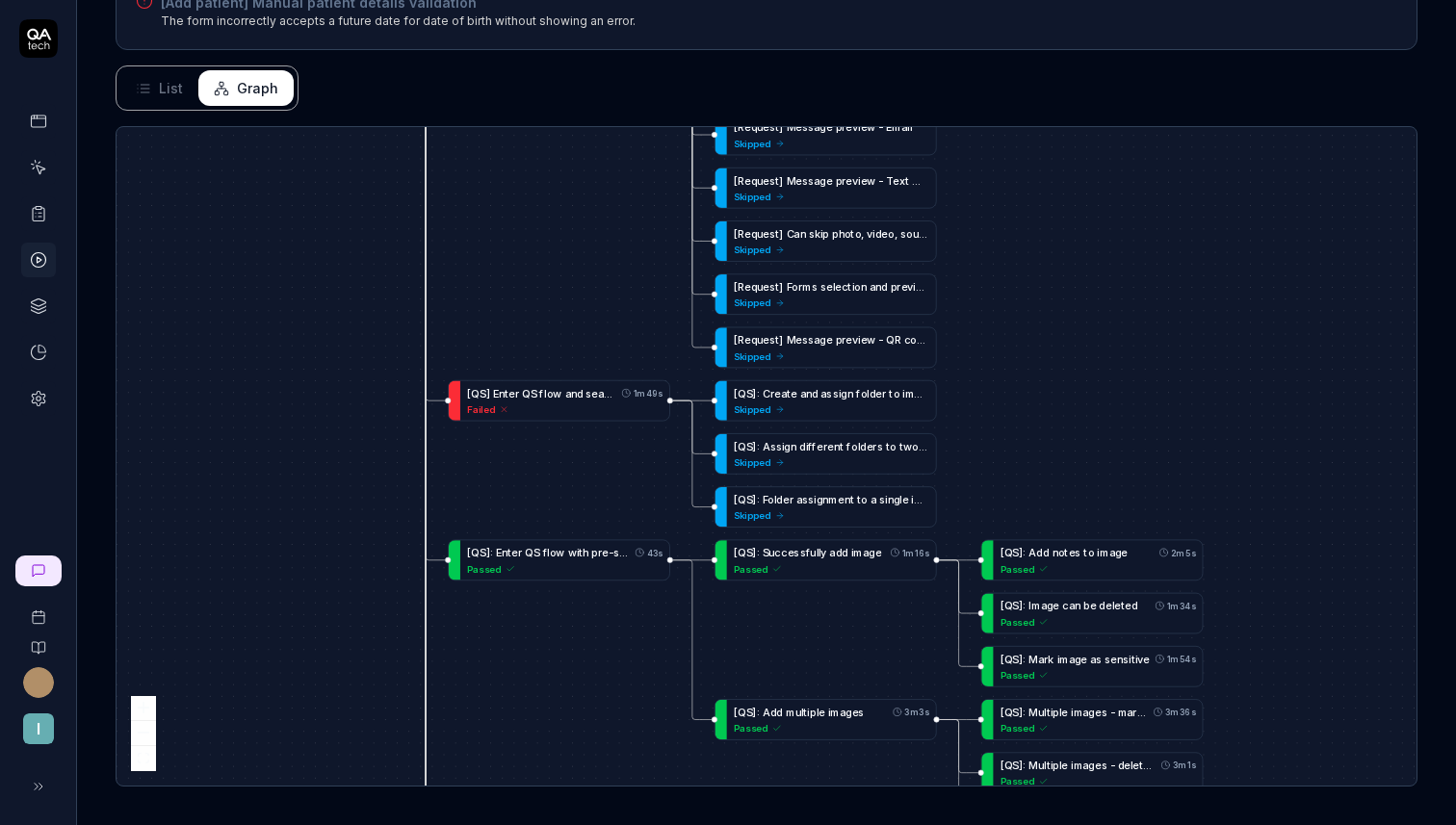 drag, startPoint x: 1066, startPoint y: 425, endPoint x: 1131, endPoint y: 544, distance: 135.59499 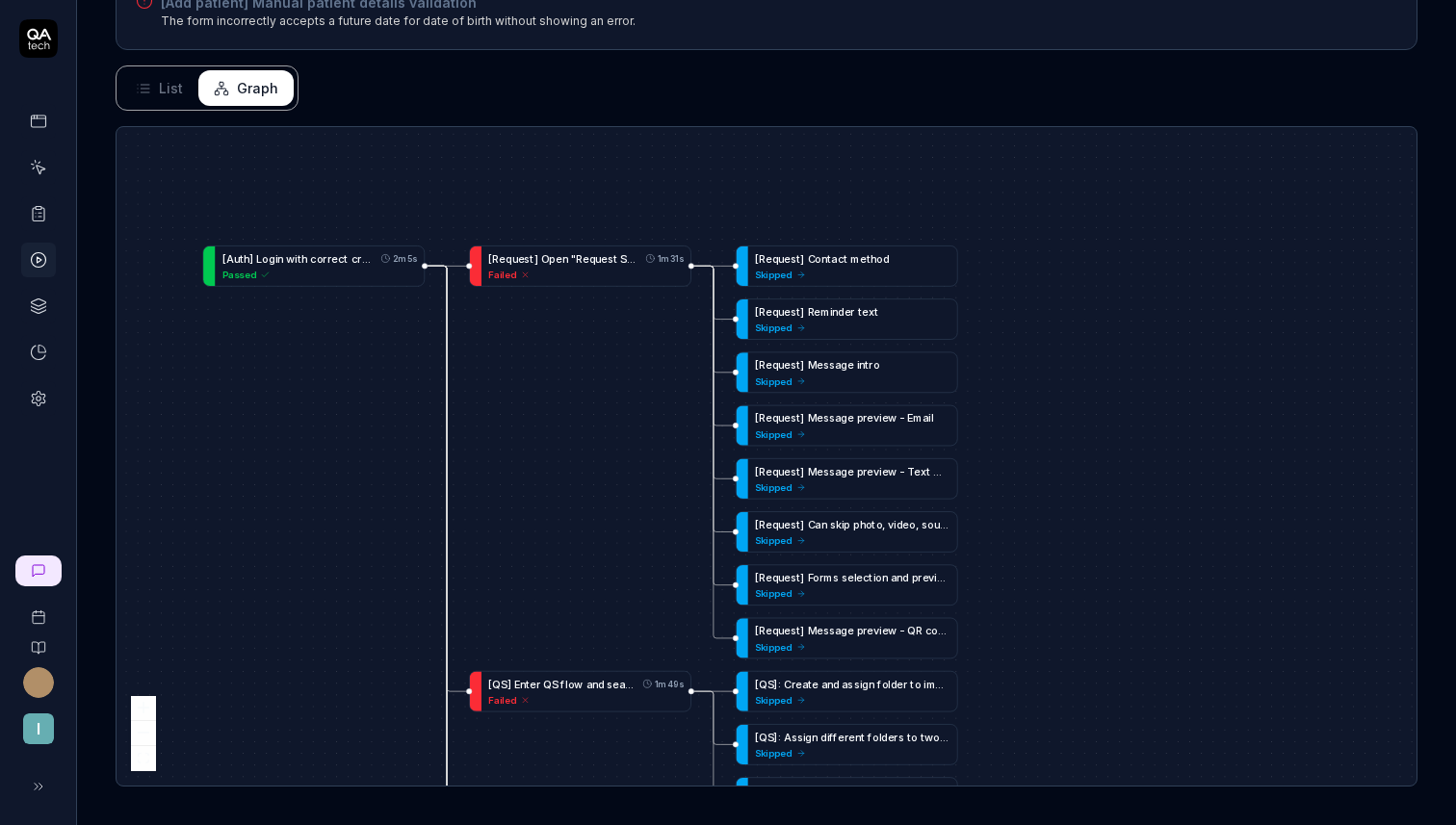 drag, startPoint x: 1119, startPoint y: 390, endPoint x: 1078, endPoint y: 652, distance: 265.18861 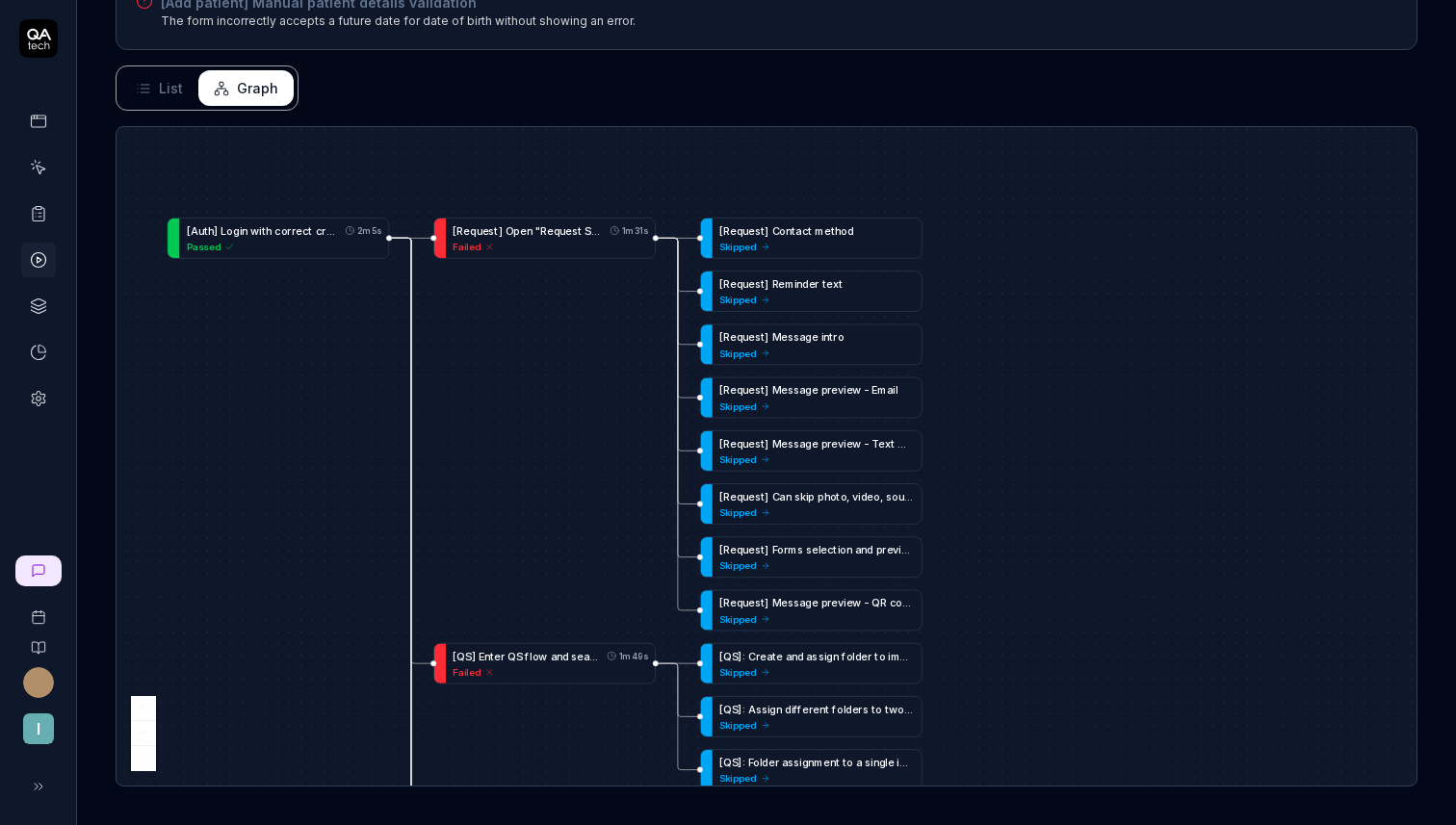 drag, startPoint x: 1084, startPoint y: 582, endPoint x: 1065, endPoint y: 509, distance: 75.43209 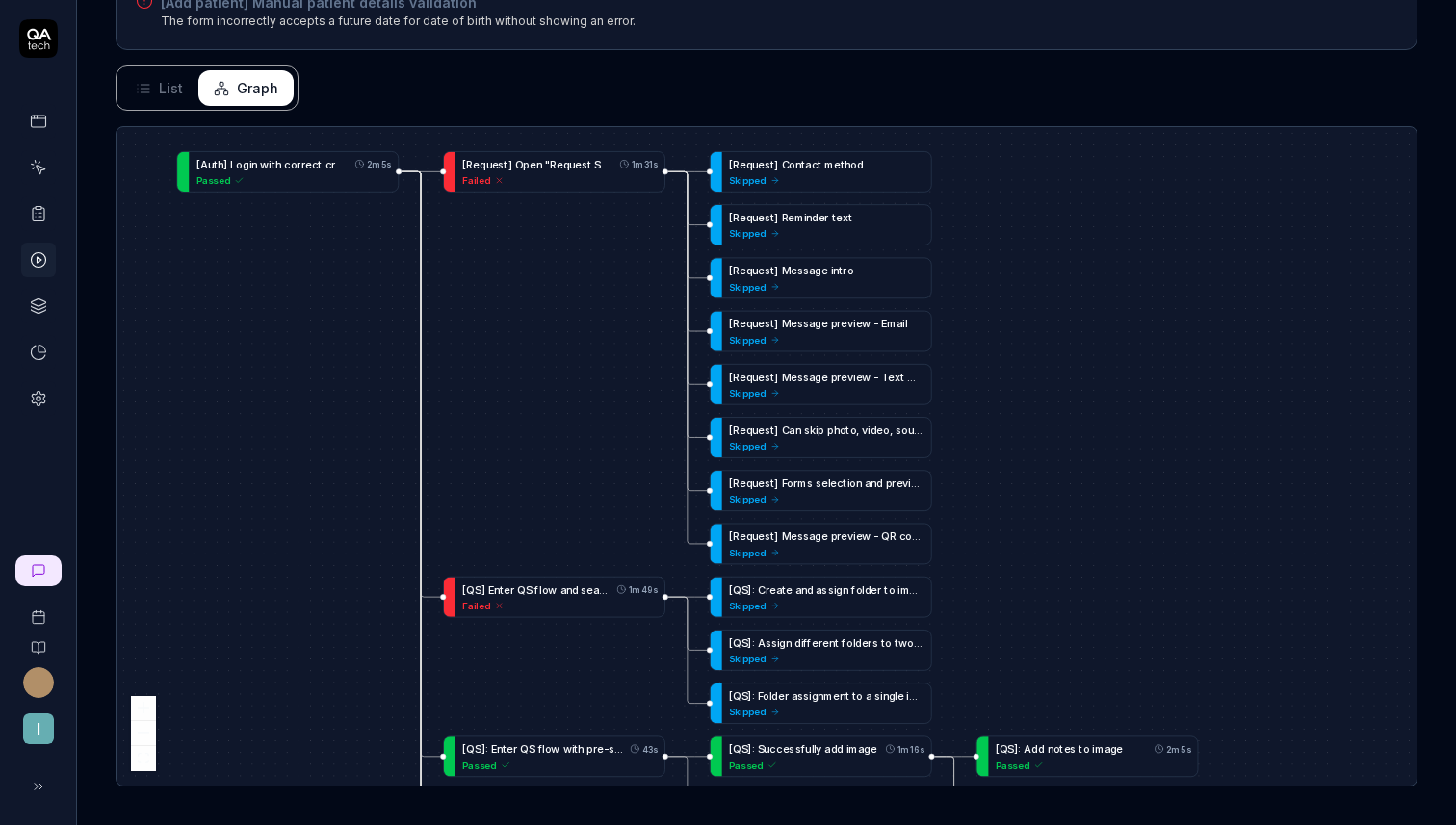 drag, startPoint x: 1065, startPoint y: 503, endPoint x: 1074, endPoint y: 424, distance: 79.511006 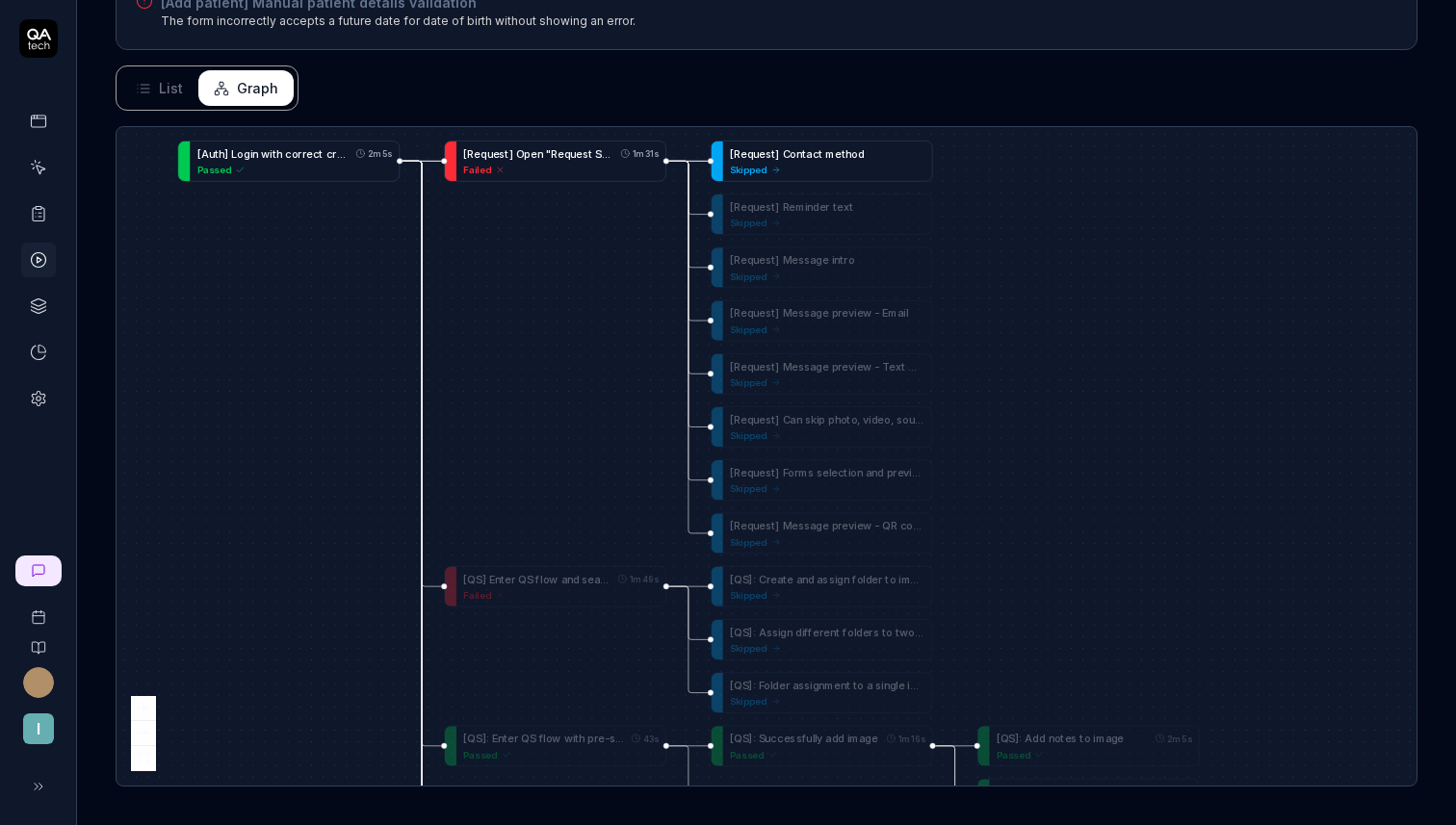 click on "Skipped" at bounding box center [827, 169] 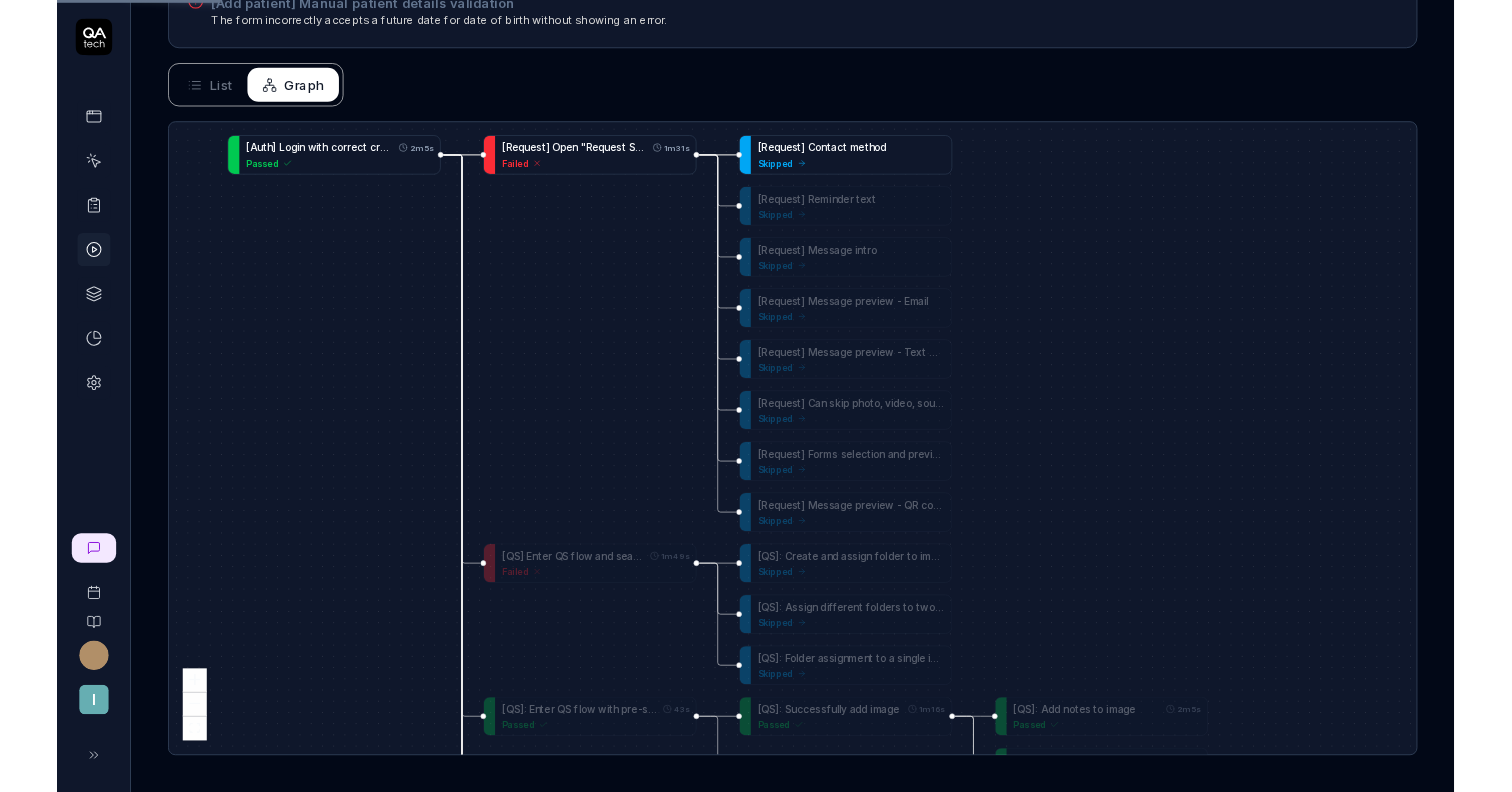 scroll, scrollTop: 0, scrollLeft: 0, axis: both 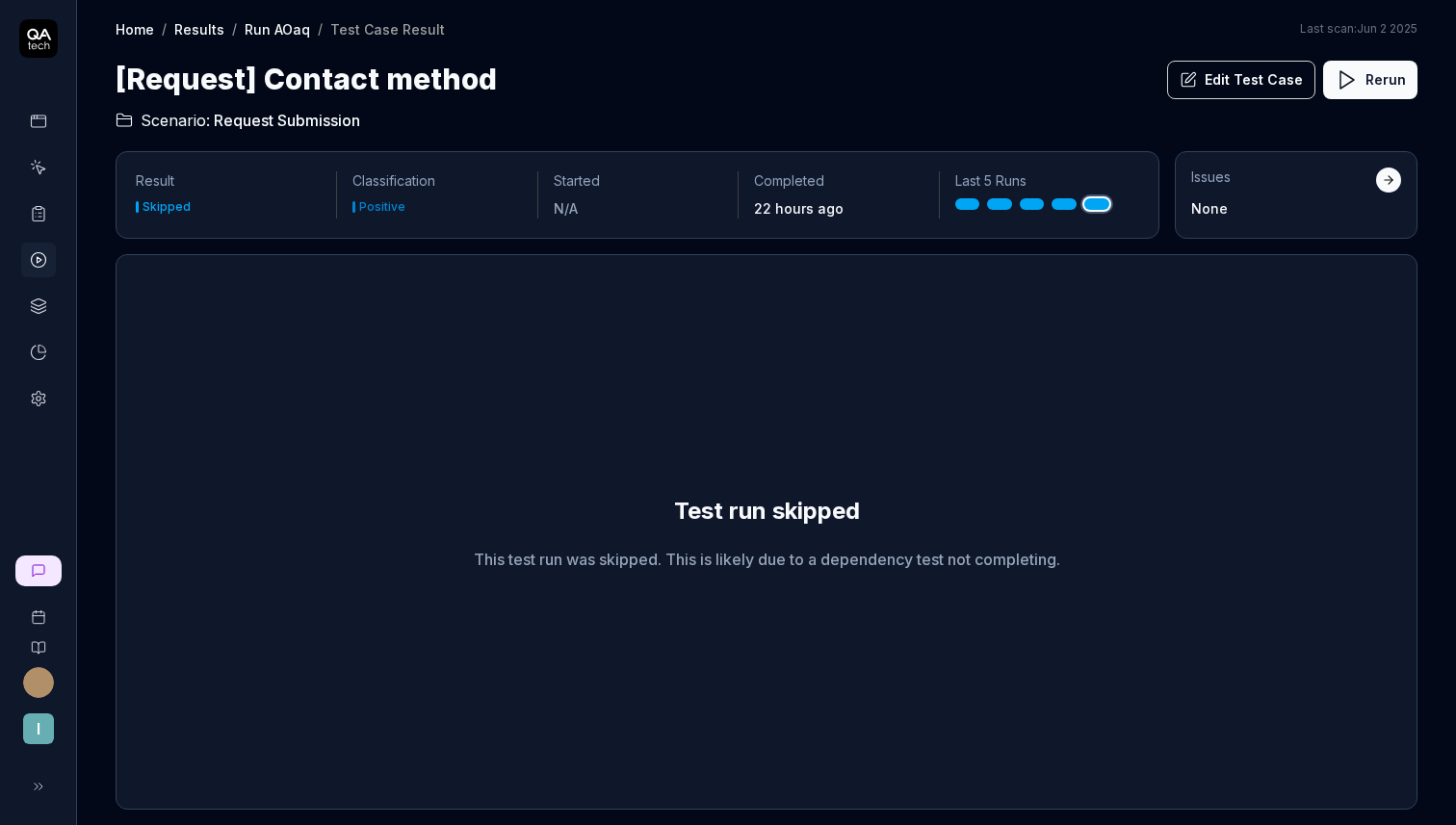 click on "Edit Test Case" at bounding box center [1241, 80] 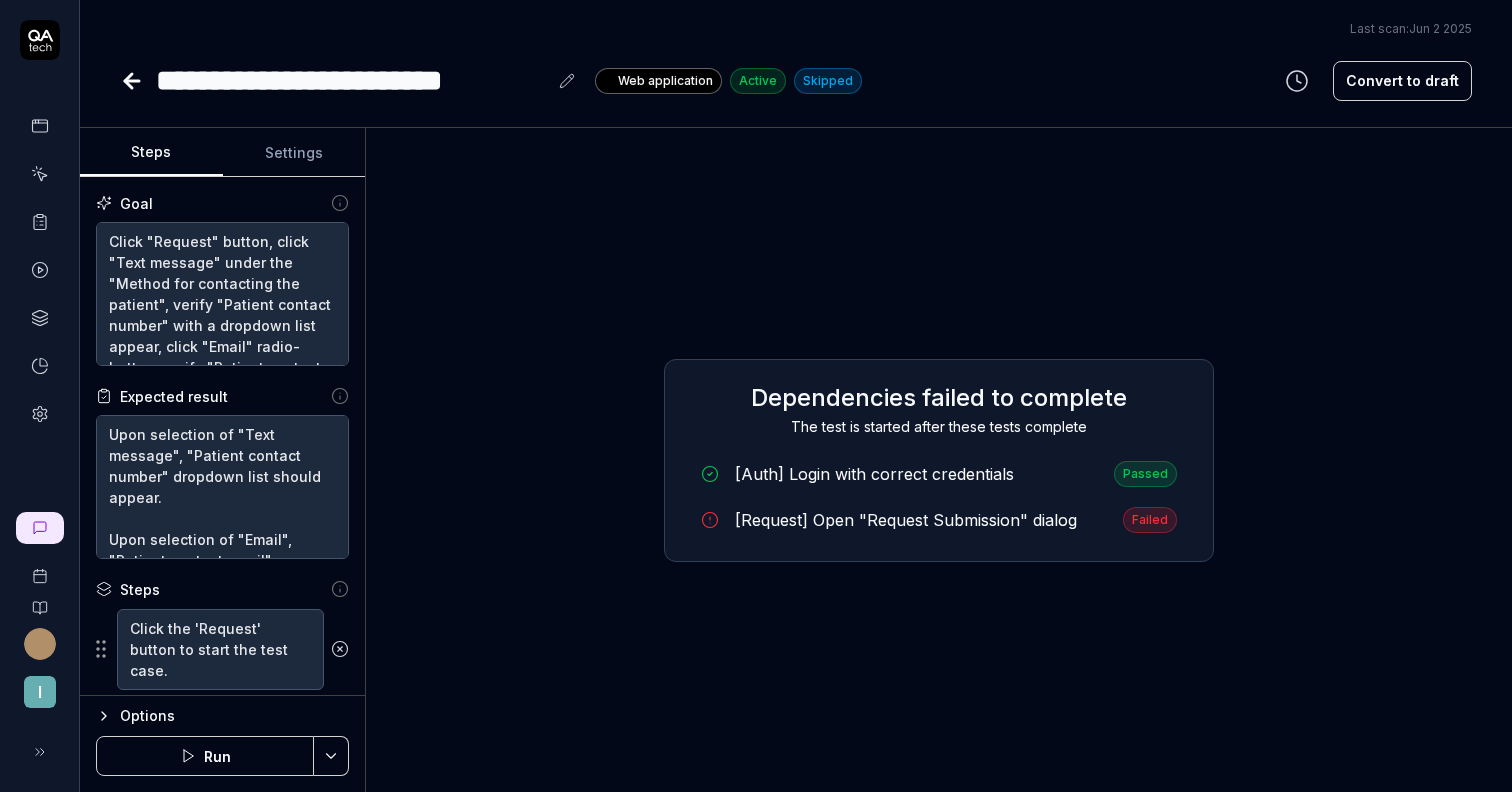 type on "*" 